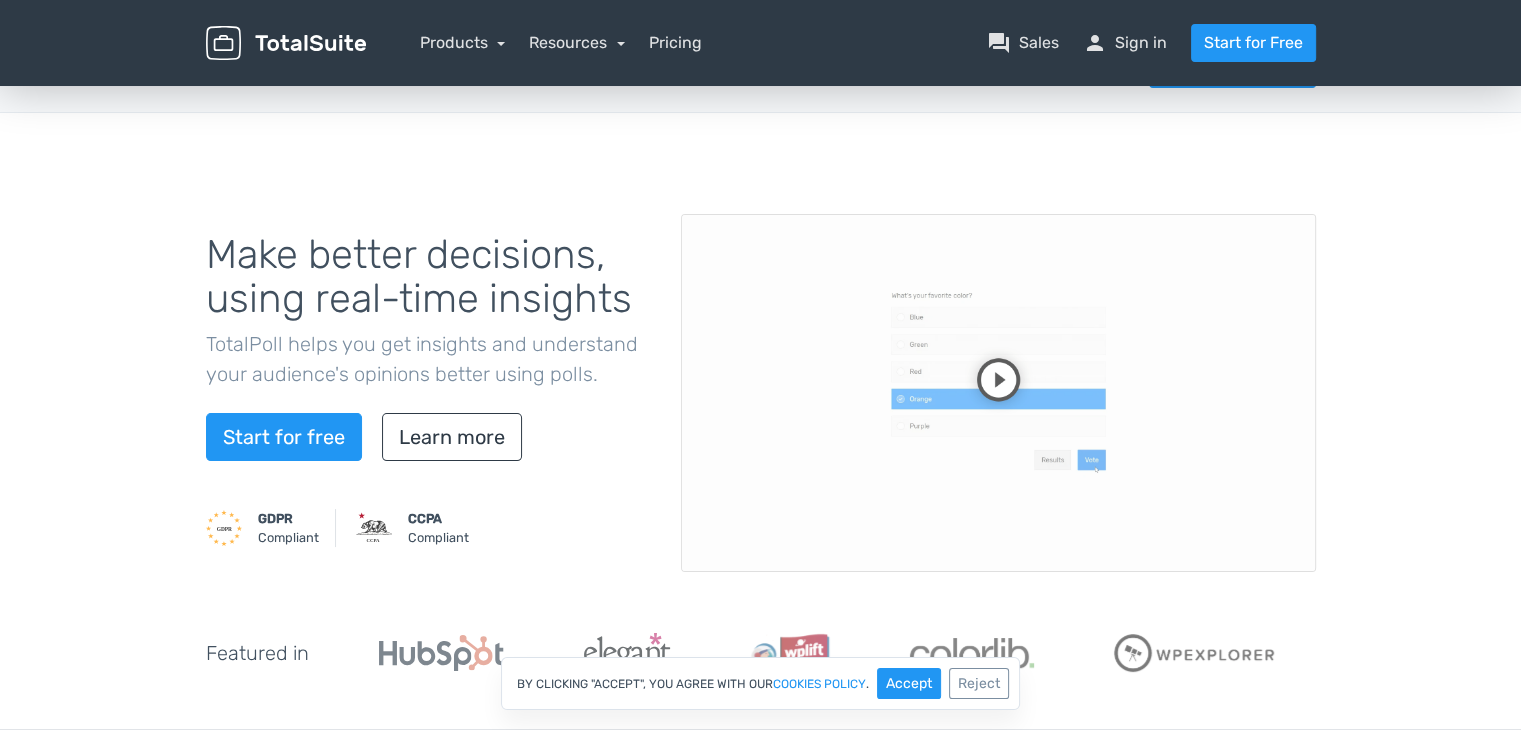 scroll, scrollTop: 0, scrollLeft: 0, axis: both 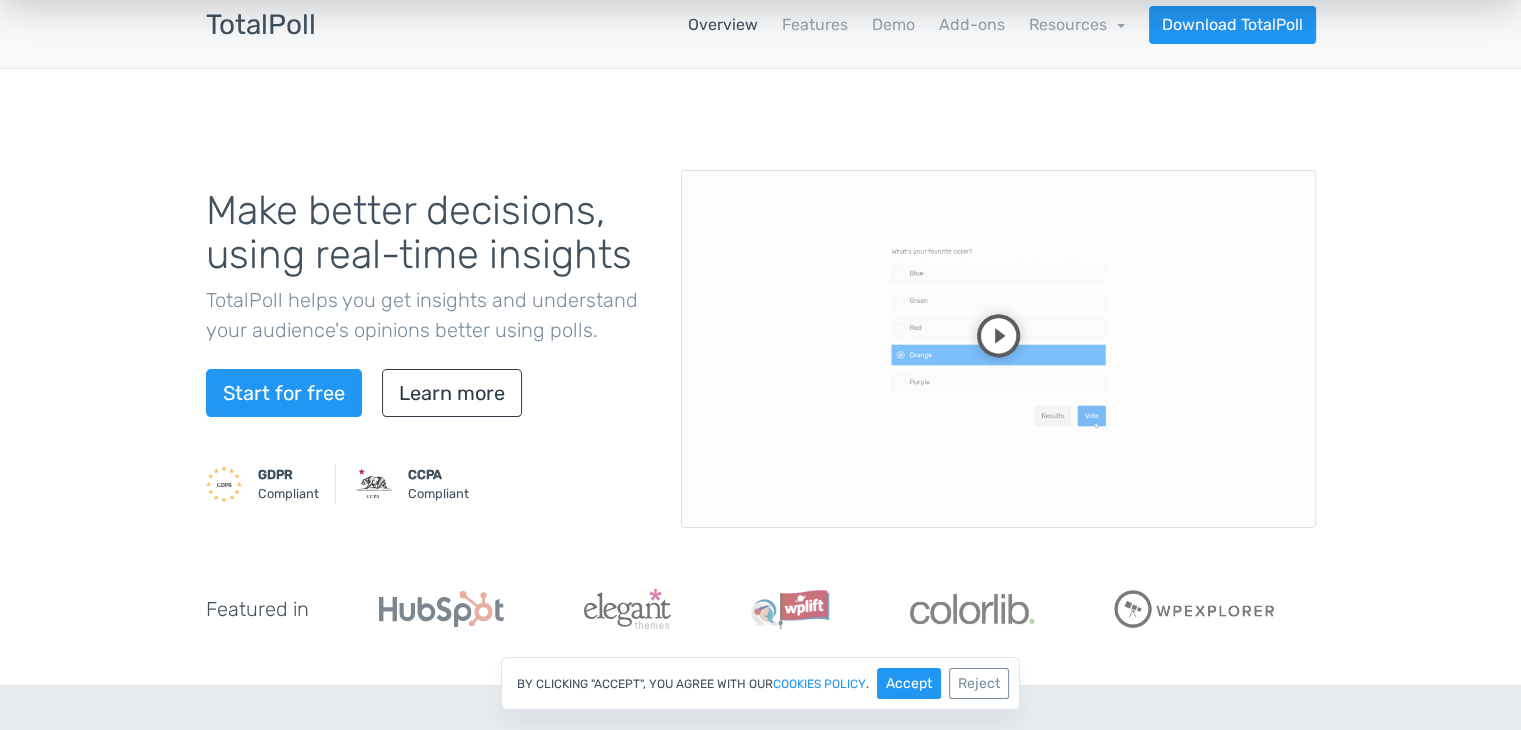 click at bounding box center (998, 349) 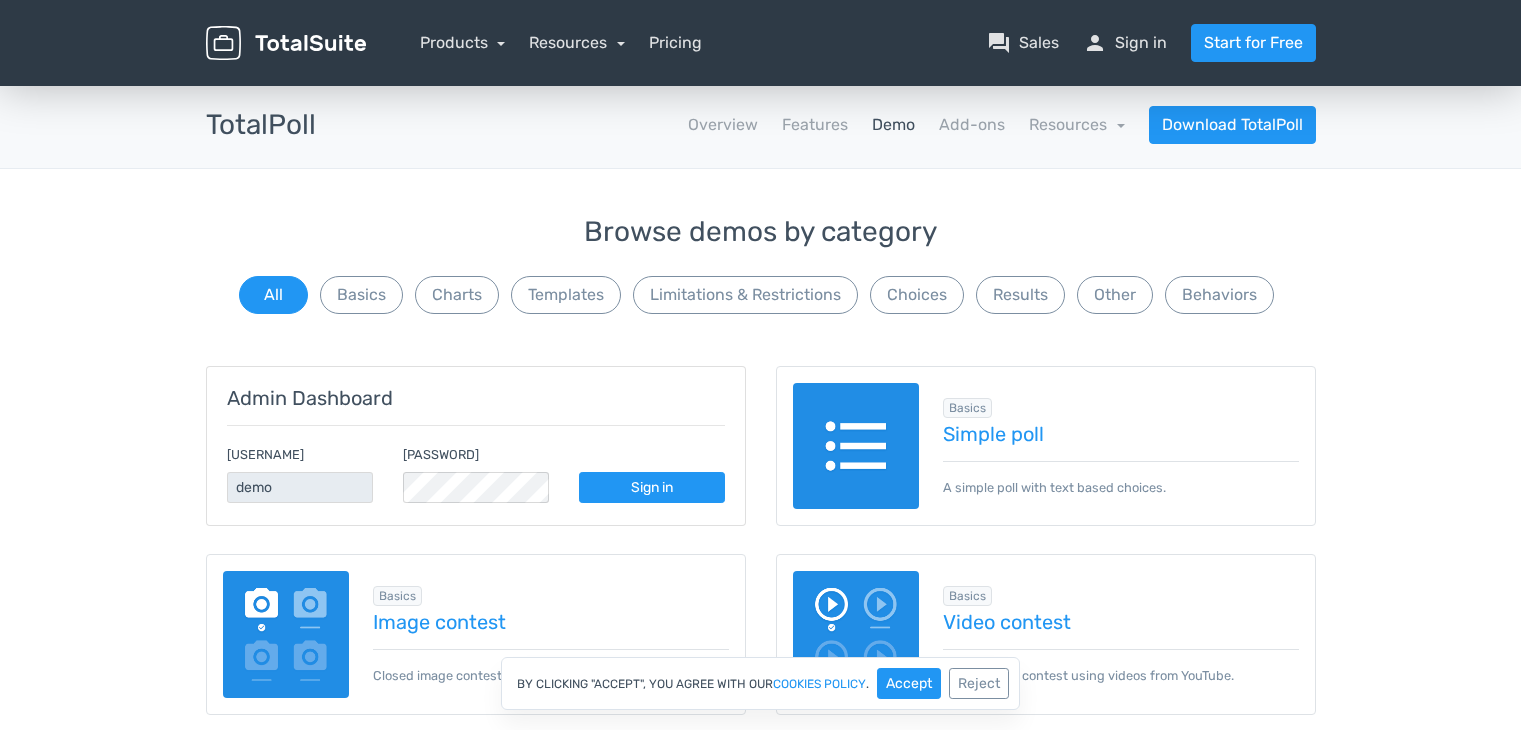 scroll, scrollTop: 0, scrollLeft: 0, axis: both 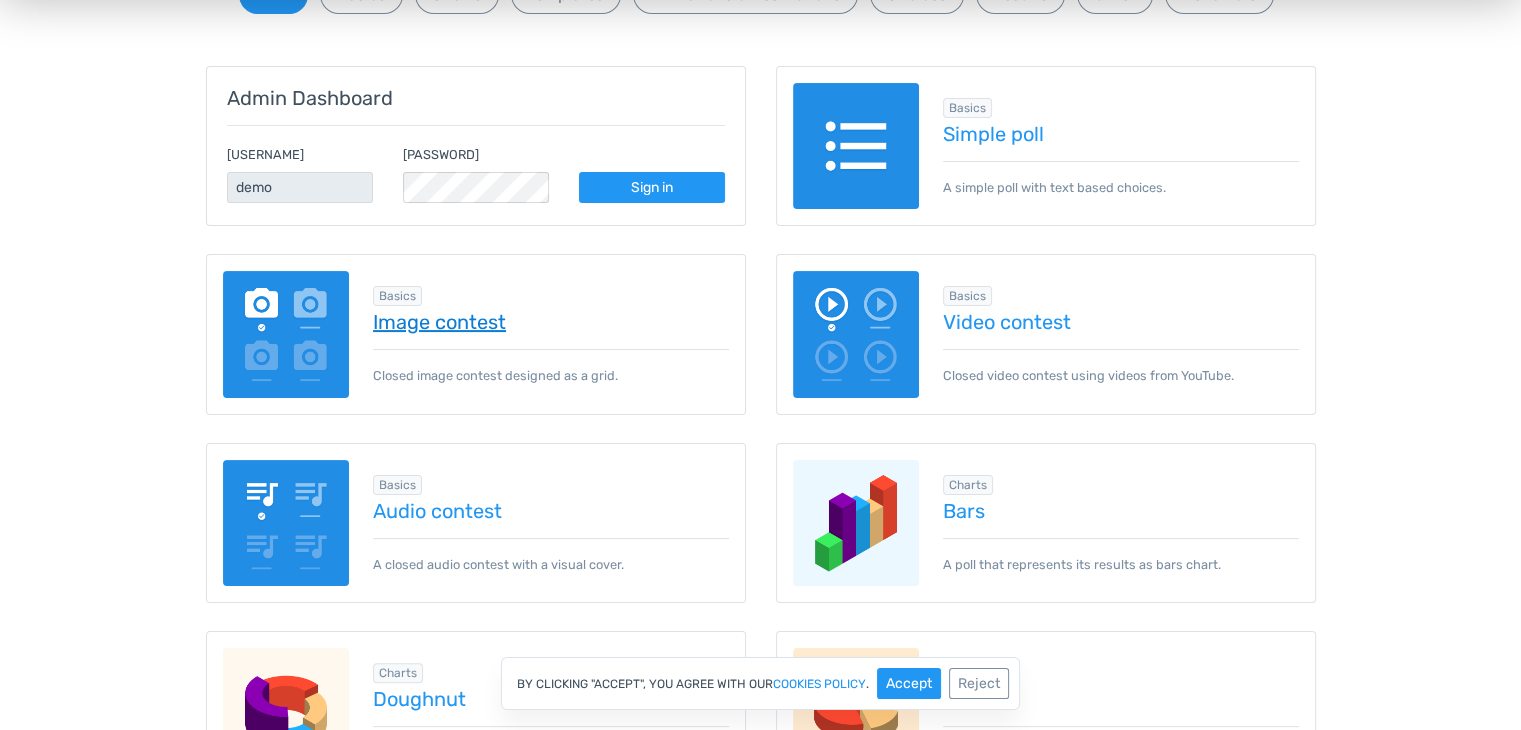 click on "Image contest" at bounding box center [551, 322] 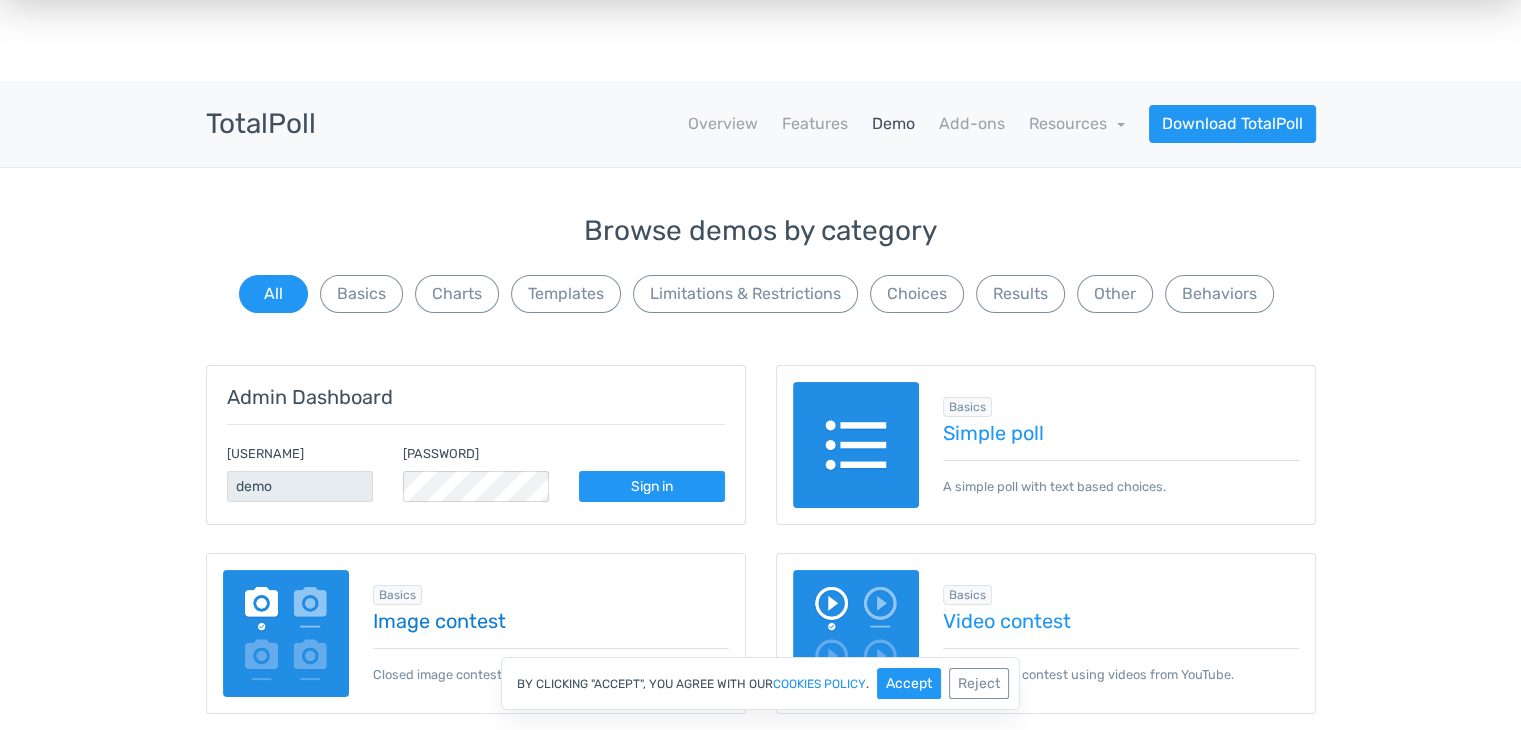 scroll, scrollTop: 0, scrollLeft: 0, axis: both 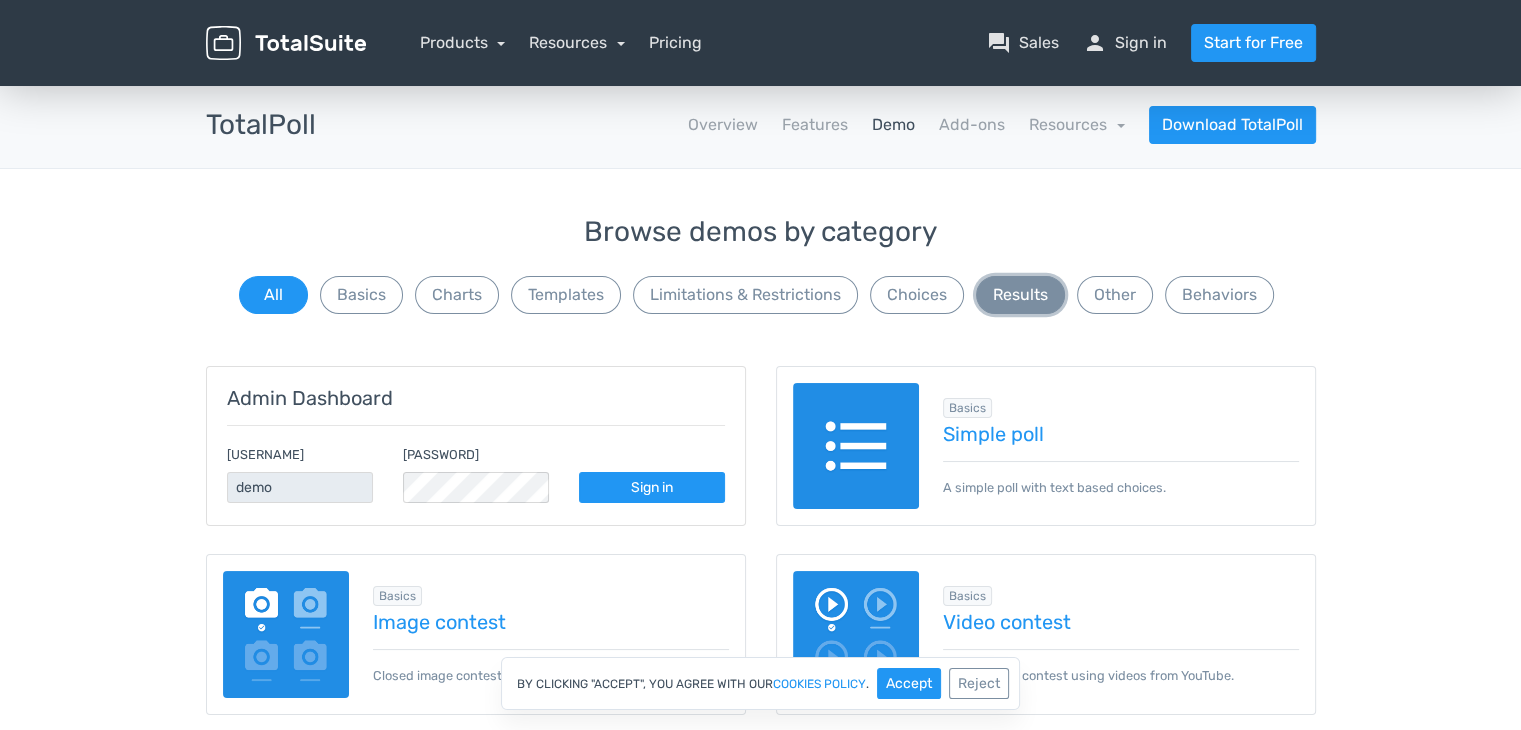 click on "Results" at bounding box center [1020, 295] 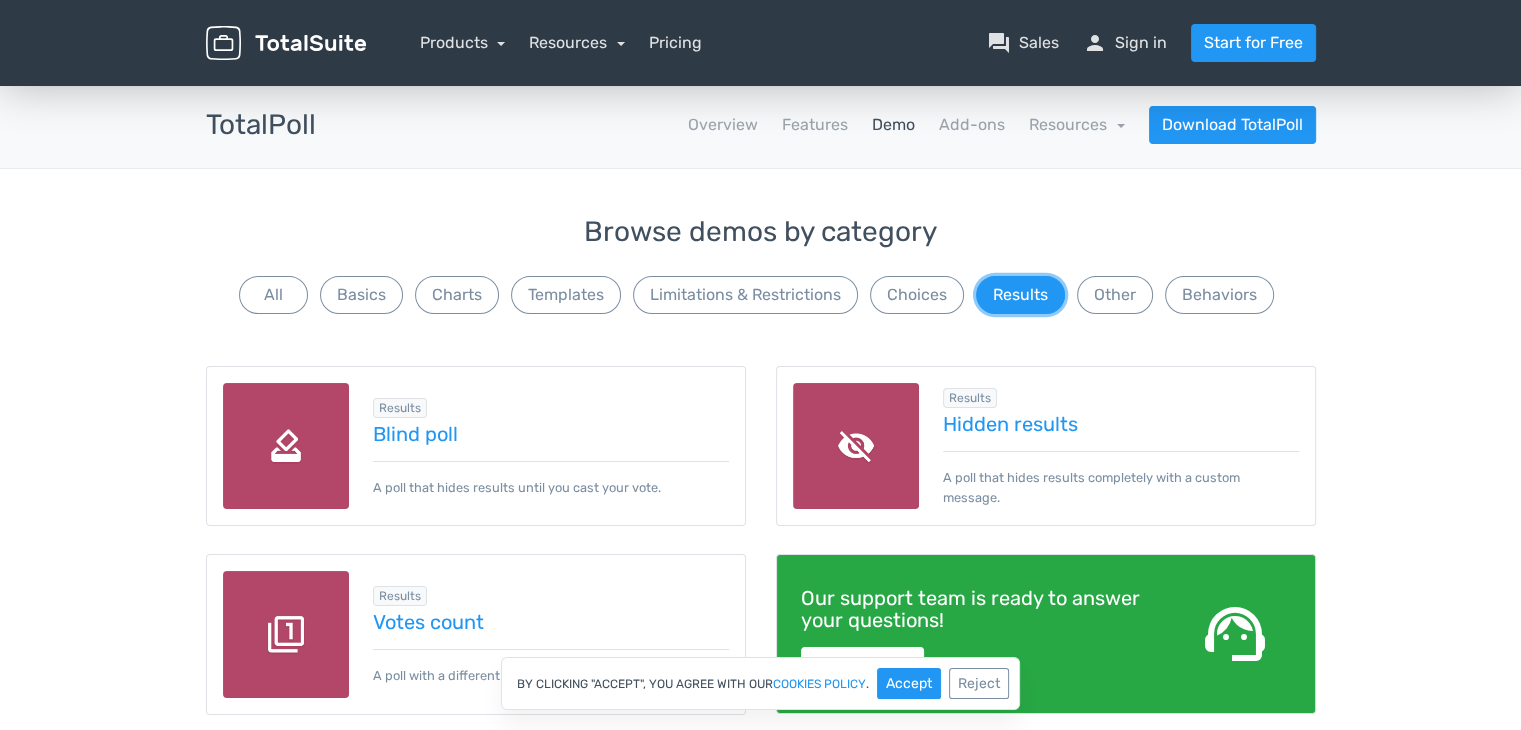scroll, scrollTop: 100, scrollLeft: 0, axis: vertical 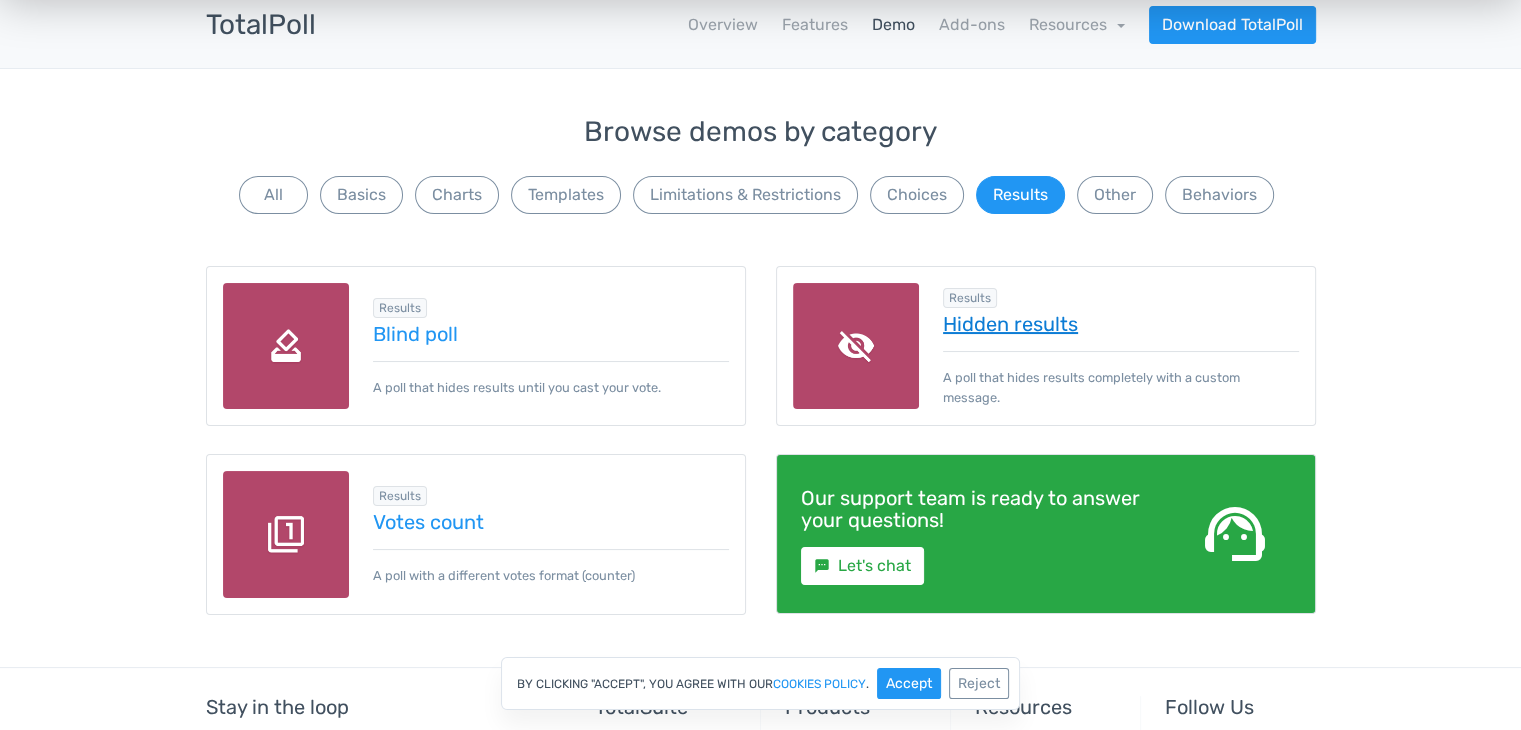 click on "Hidden results" at bounding box center [1121, 324] 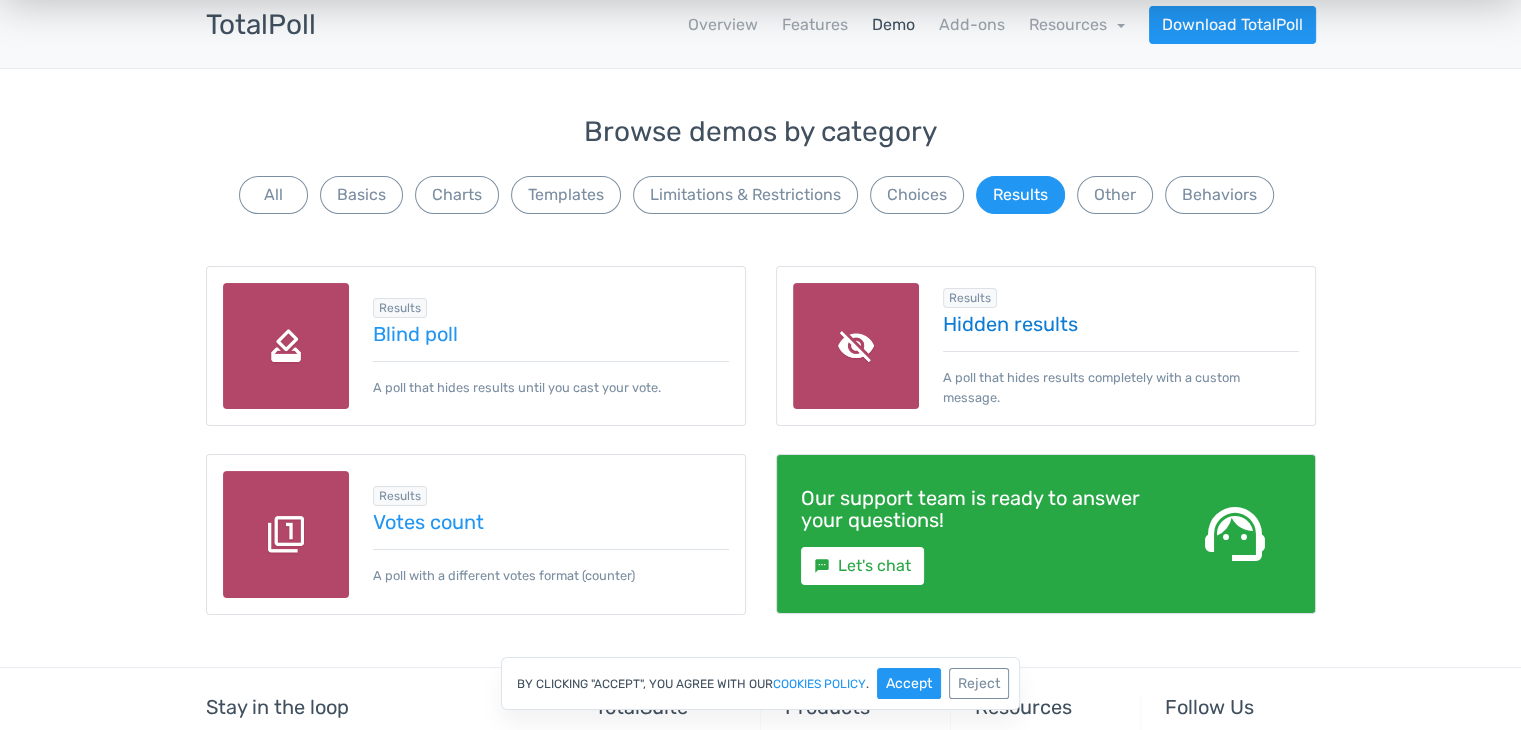 scroll, scrollTop: 200, scrollLeft: 0, axis: vertical 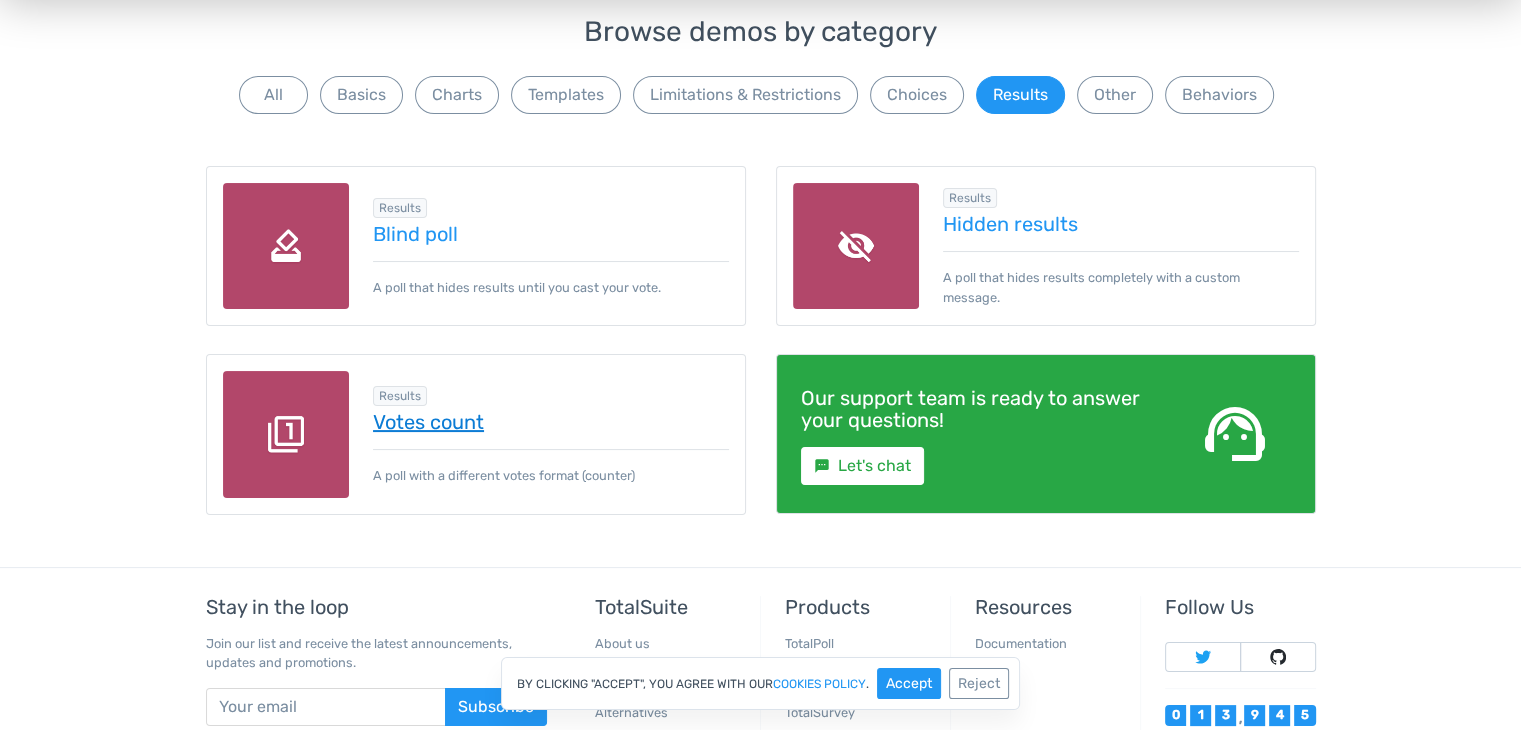 click on "Votes count" at bounding box center [551, 422] 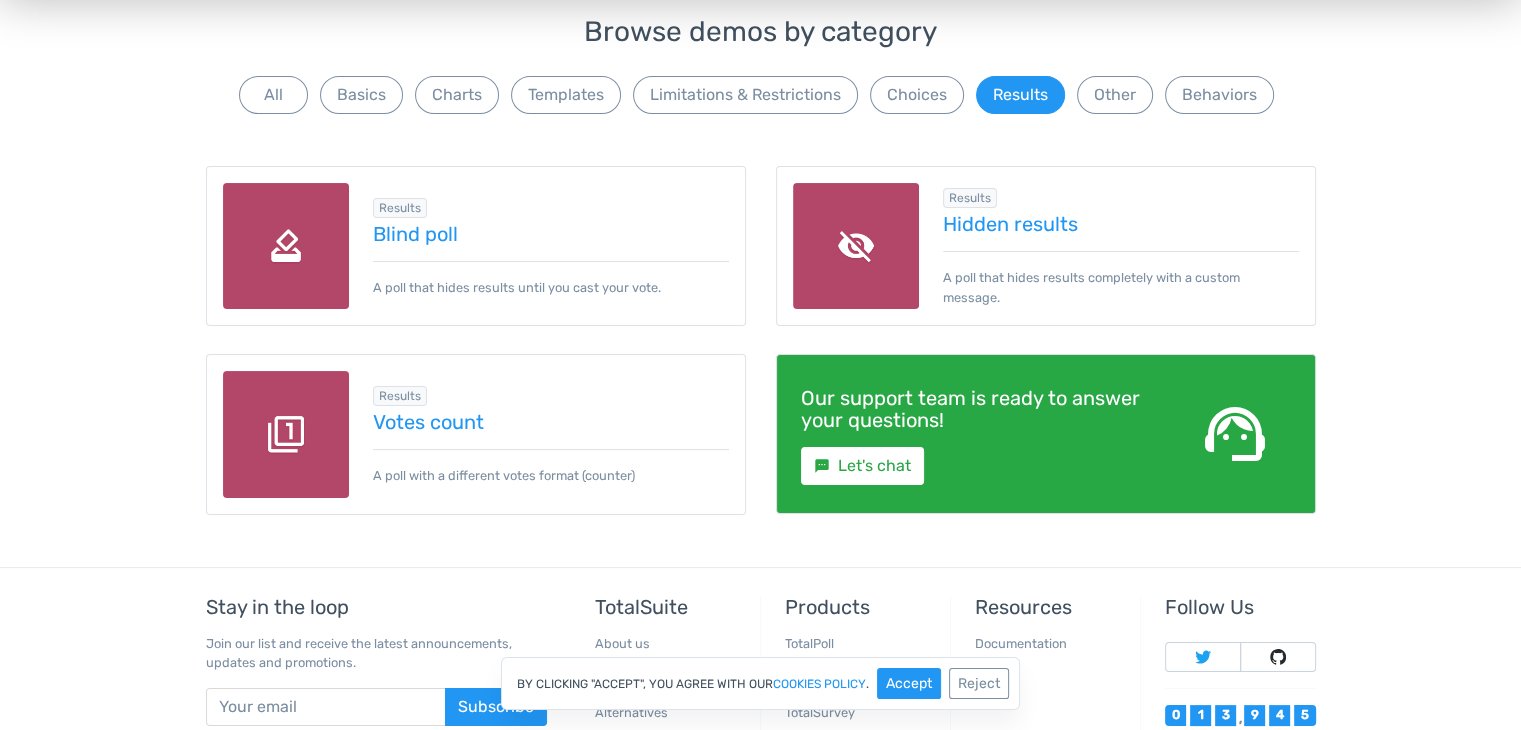 click on "Browse demos by category   All
Basics   Charts   Templates   Limitations & Restrictions   Choices   Results   Other   Behaviors   Admin Dashboard     Username   demo   Password         Sign in     Basics   Simple poll   A simple poll with text based choices.     Basics   Image contest   Closed image contest designed as a grid.     Basics   Video contest   Closed video contest using videos from YouTube.     Basics   Audio contest   A closed audio contest with a visual cover.     Charts   info  Add-on Required   Bars   A poll that represents its results as bars chart.     Charts   info  Add-on Required   Doughnut   A poll that represents its results as doughnut chart.     Charts   info  Add-on Required   Pie   A poll that represents its results as pie chart.     Templates   info  Add-on Required   Opinion   A beautiful template that represents a two-choice poll     Templates   info  Add-on Required   Debate   A template that represents two-choice poll.     Templates   info  Add-on Required" at bounding box center [760, 292] 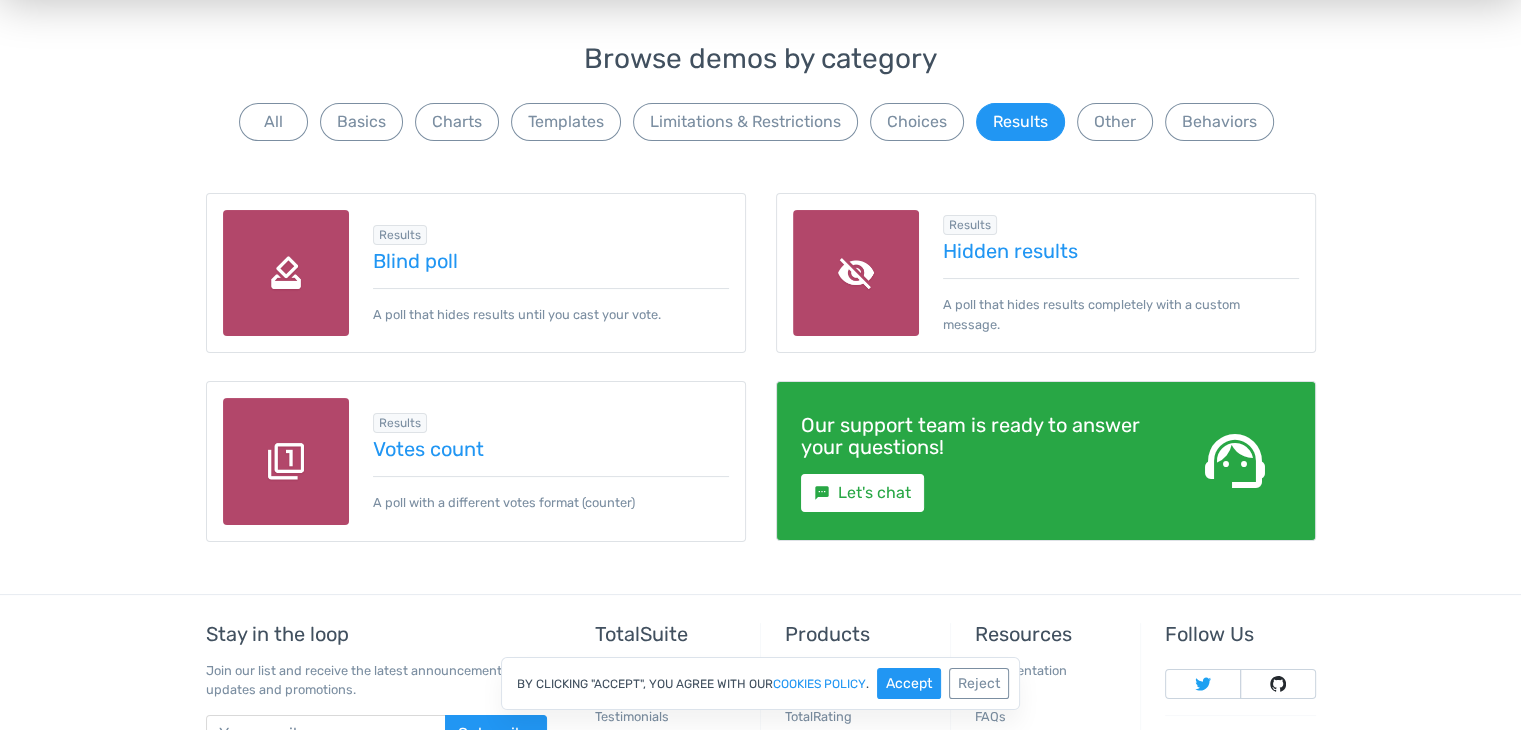 scroll, scrollTop: 200, scrollLeft: 0, axis: vertical 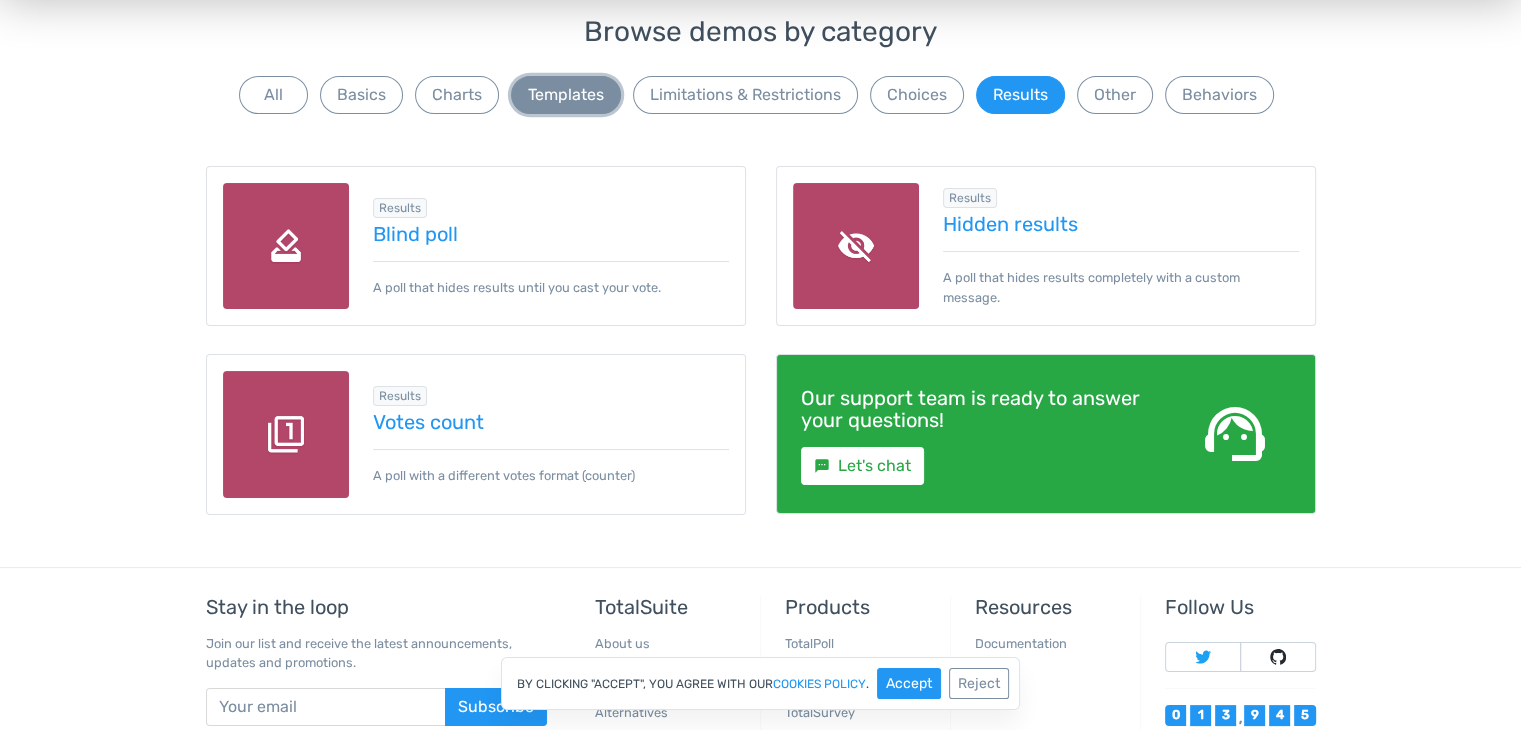 click on "Templates" at bounding box center (566, 95) 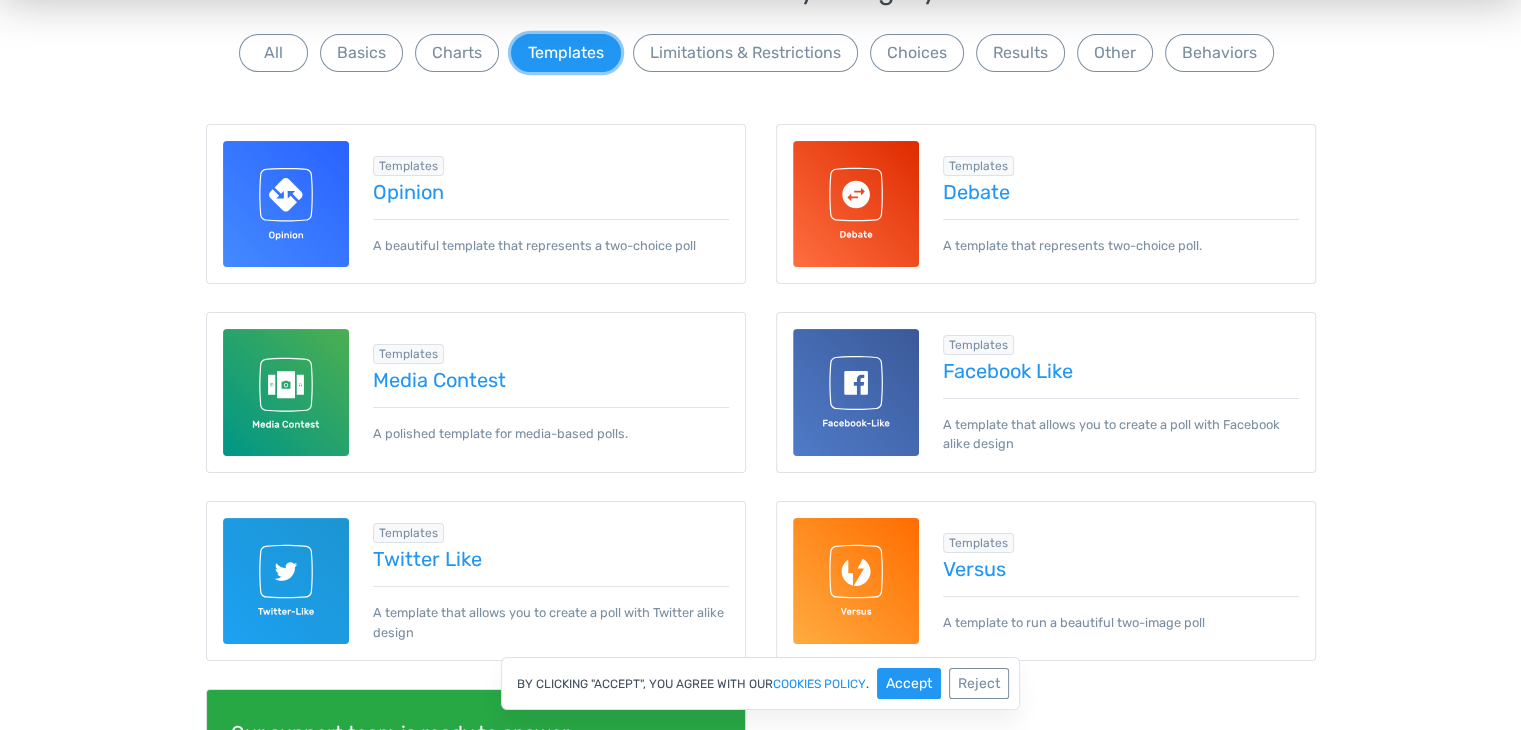 scroll, scrollTop: 200, scrollLeft: 0, axis: vertical 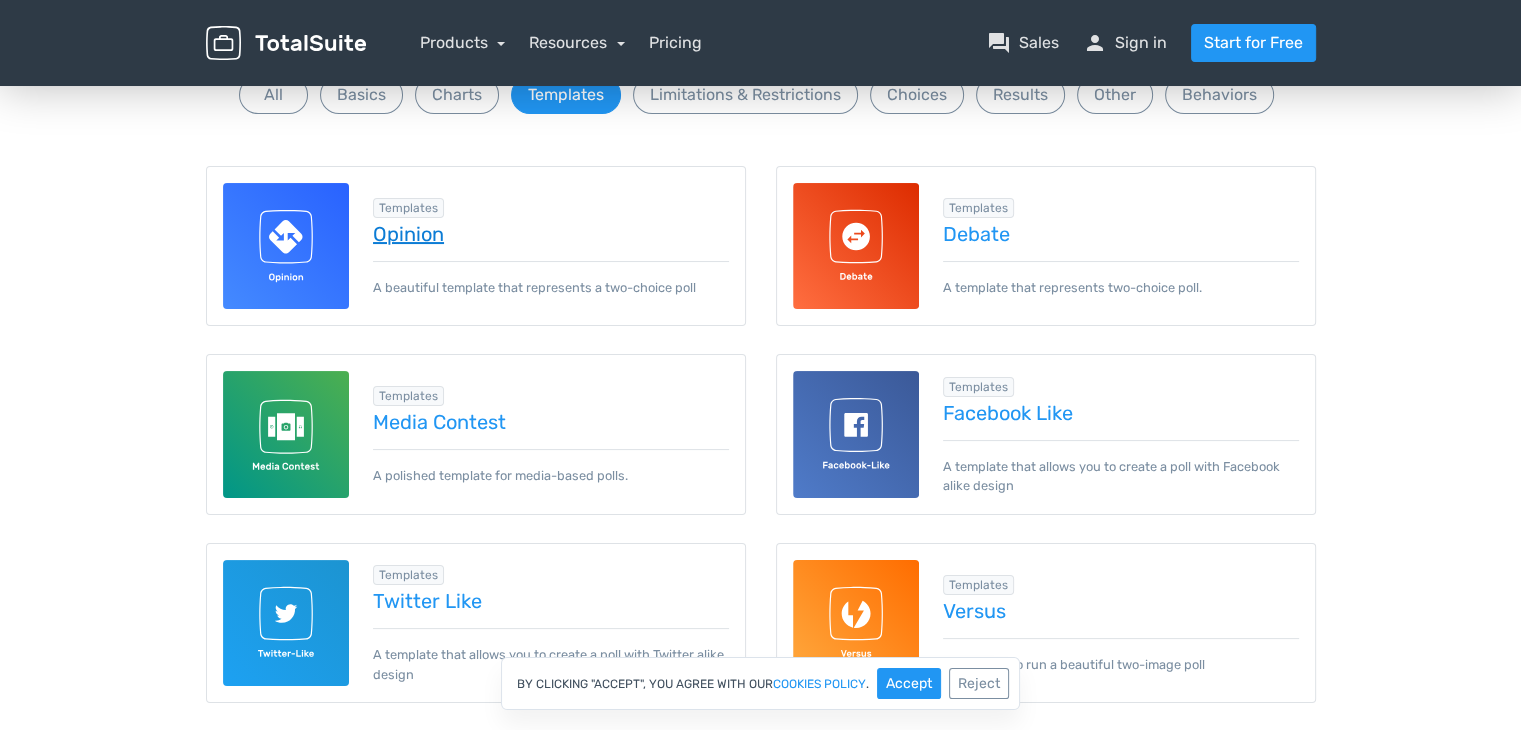 click on "Opinion" at bounding box center [551, 234] 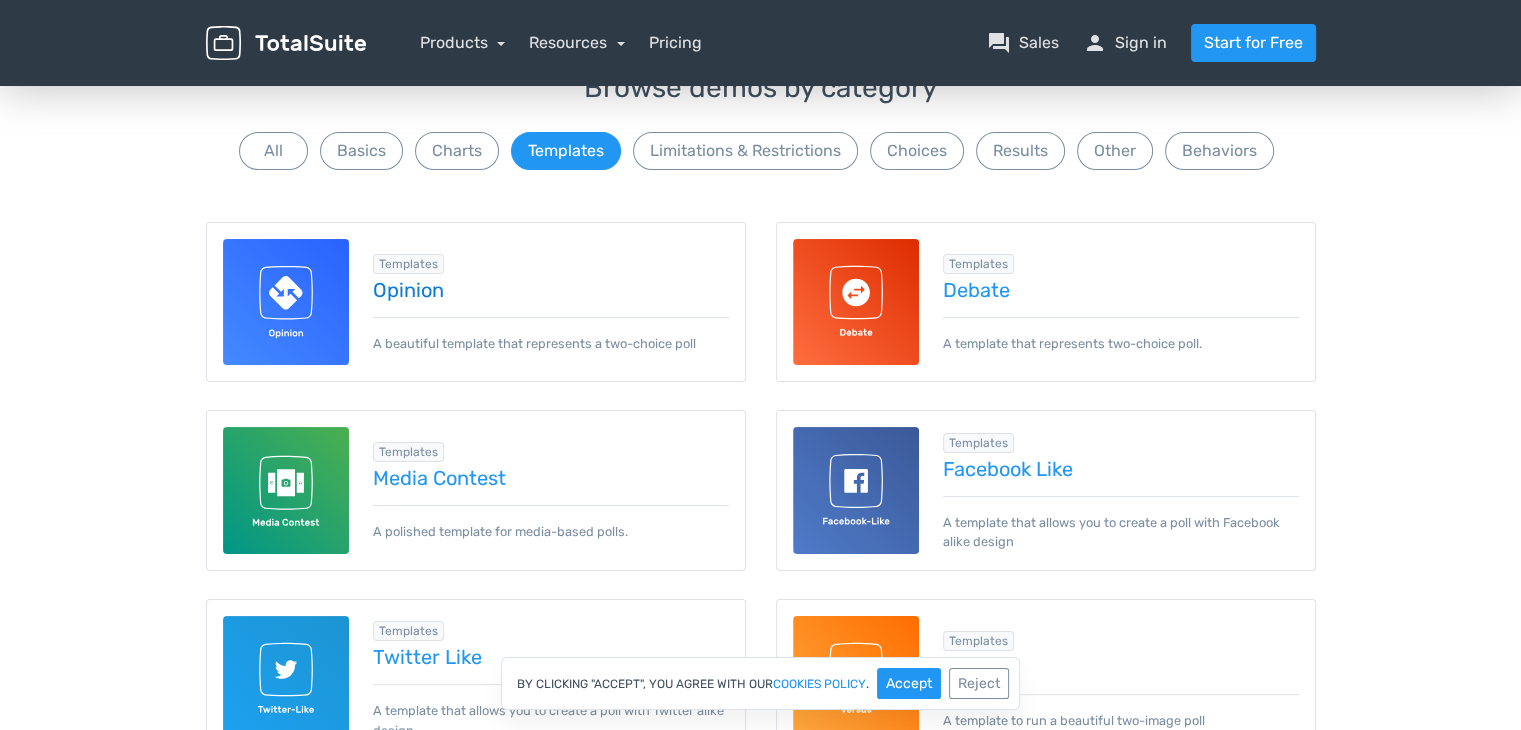 scroll, scrollTop: 0, scrollLeft: 0, axis: both 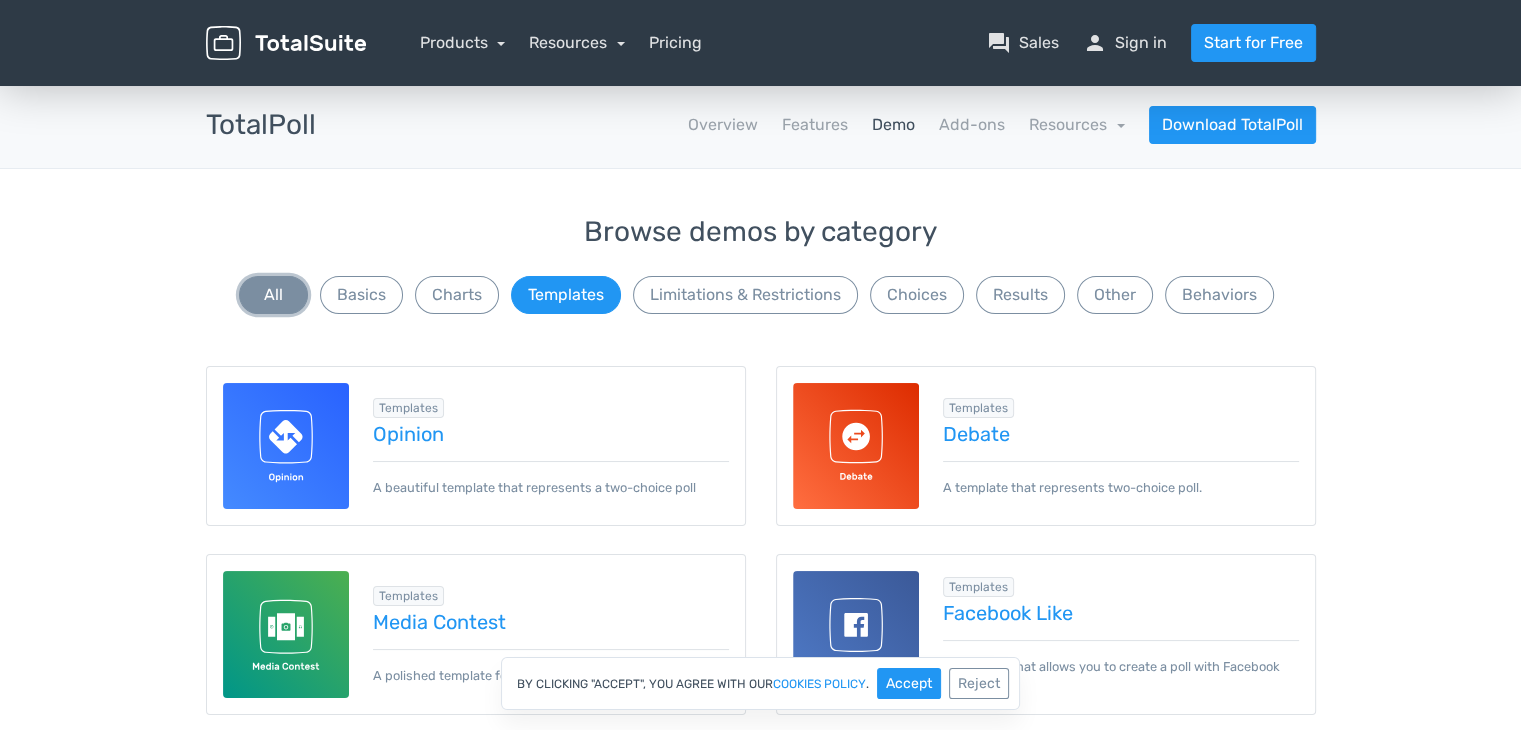 click on "All" at bounding box center [273, 295] 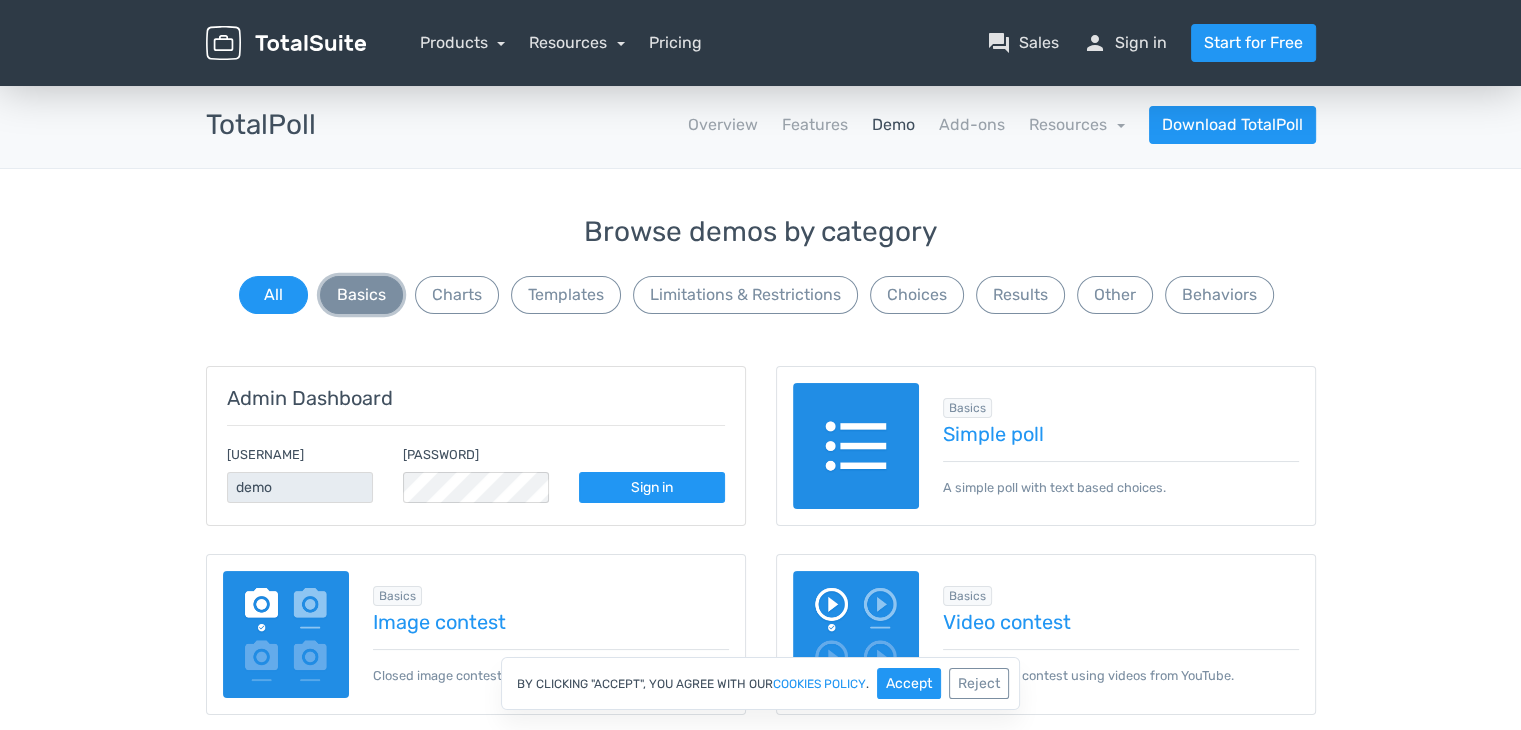 click on "Basics" at bounding box center [361, 295] 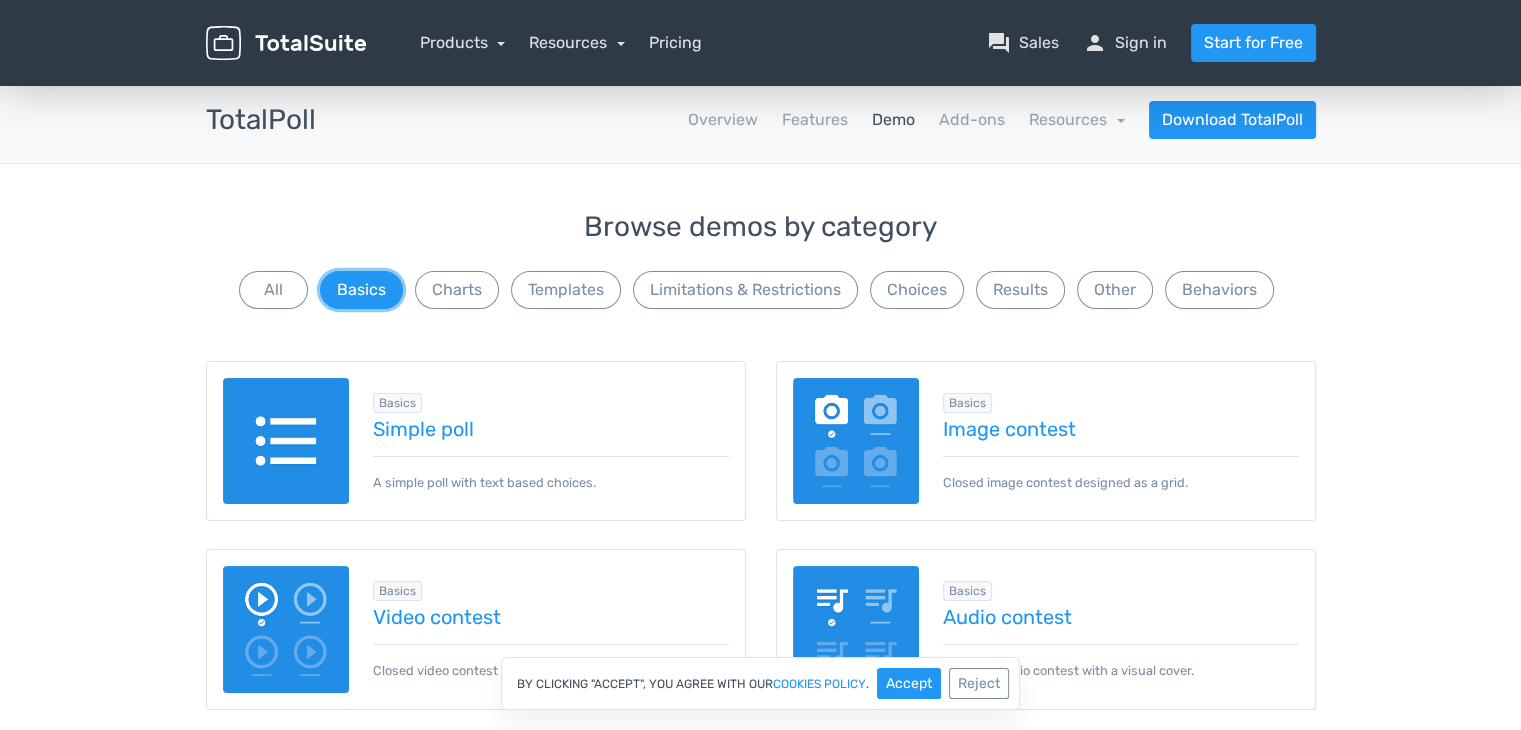 scroll, scrollTop: 0, scrollLeft: 0, axis: both 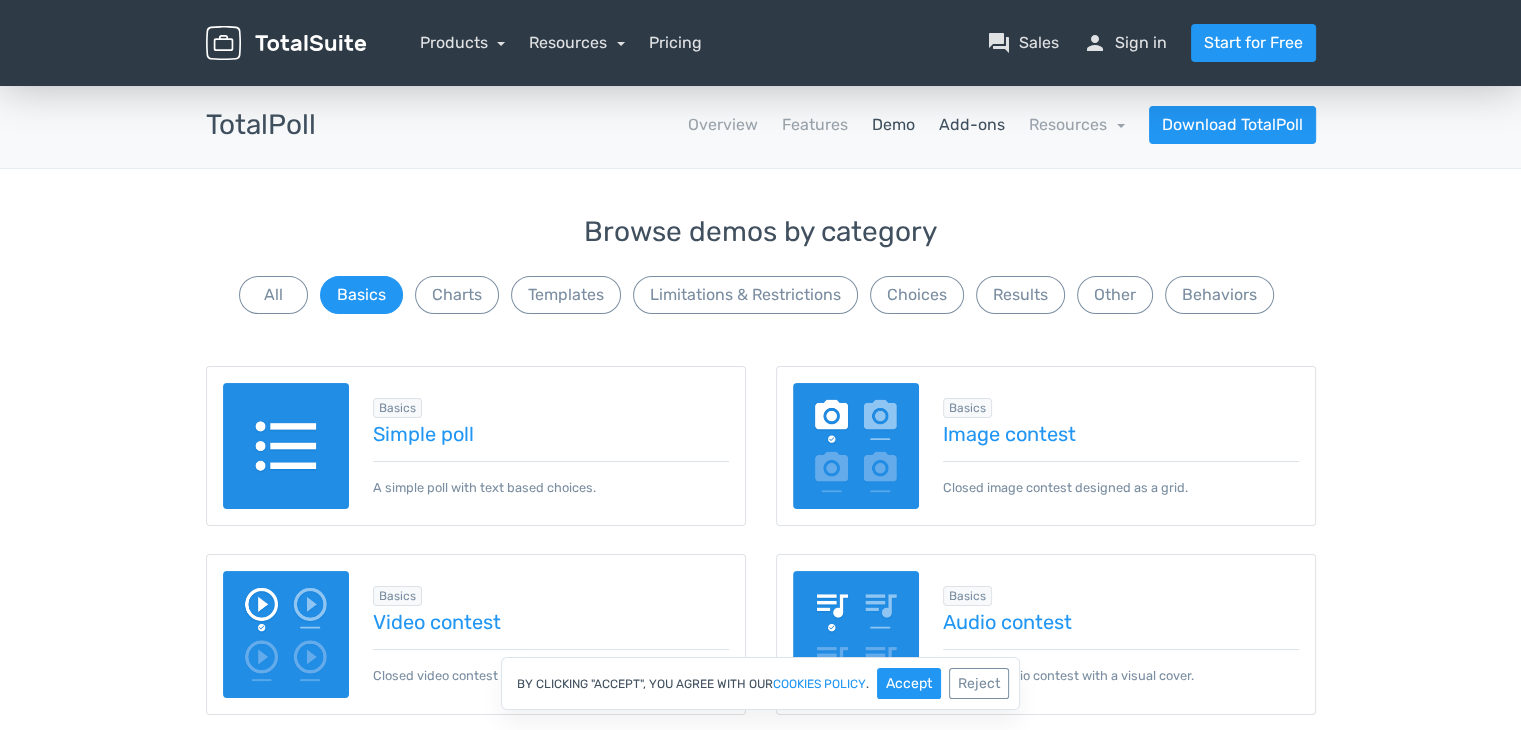 click on "Add-ons" at bounding box center [972, 125] 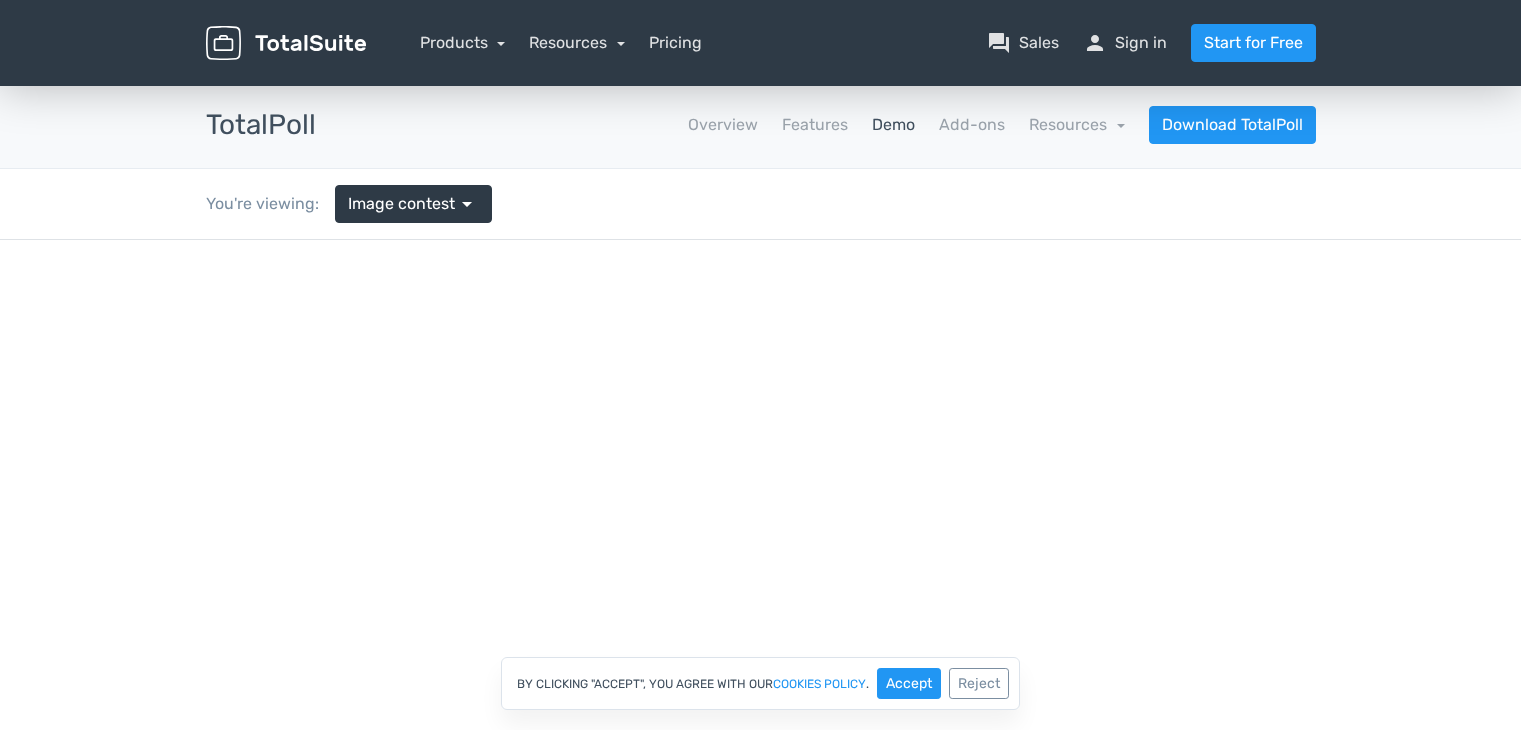 scroll, scrollTop: 0, scrollLeft: 0, axis: both 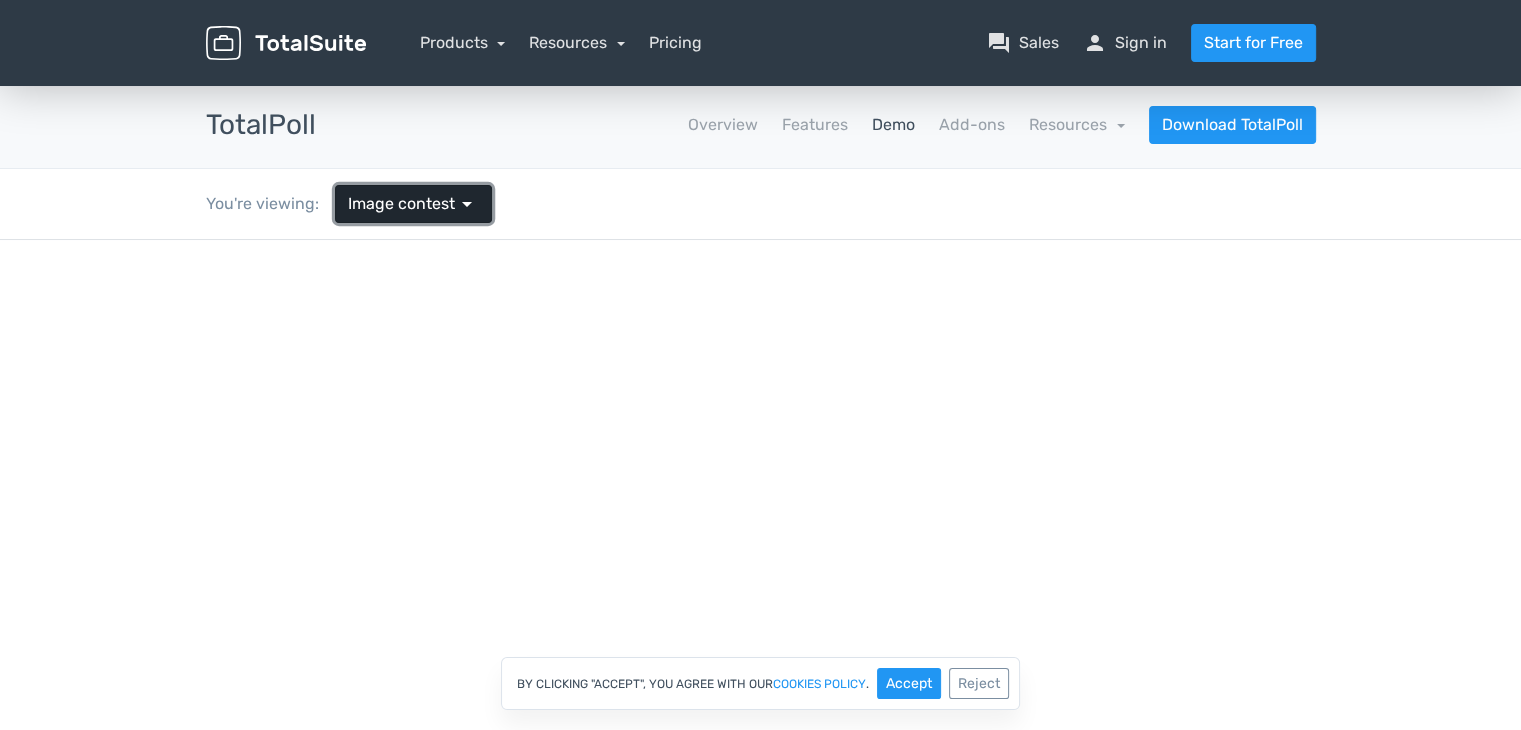 click on "Image contest" at bounding box center (401, 204) 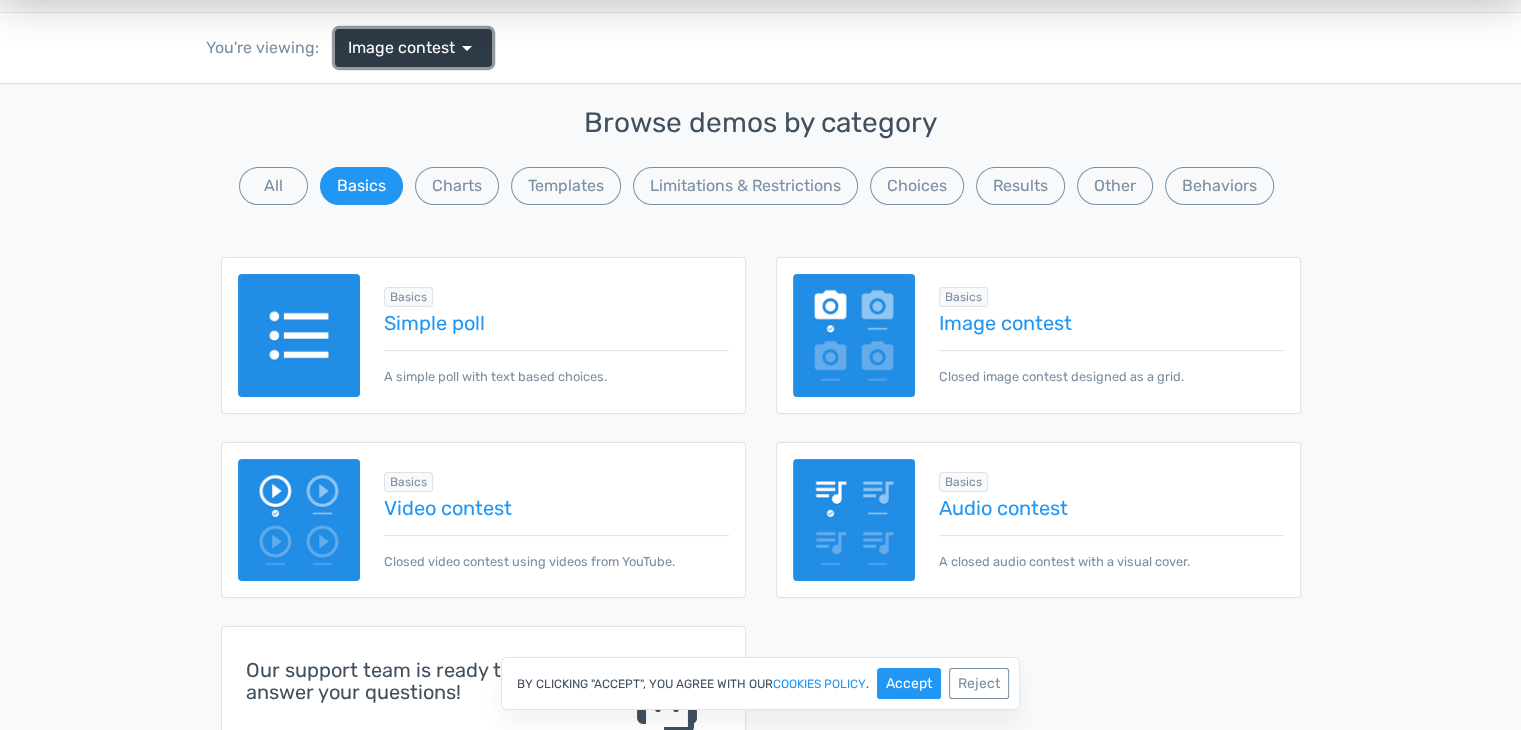 scroll, scrollTop: 100, scrollLeft: 0, axis: vertical 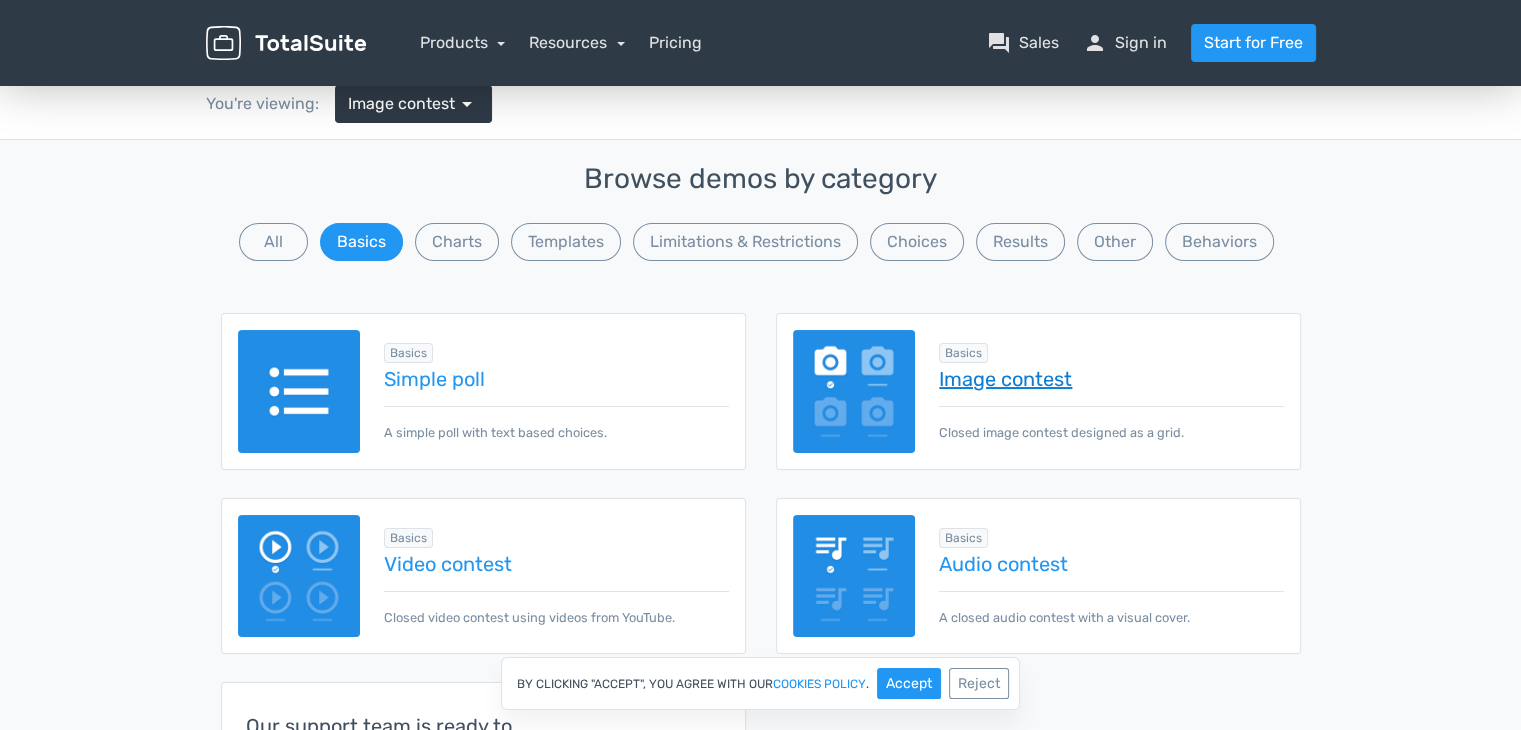 click on "Image contest" at bounding box center (1111, 379) 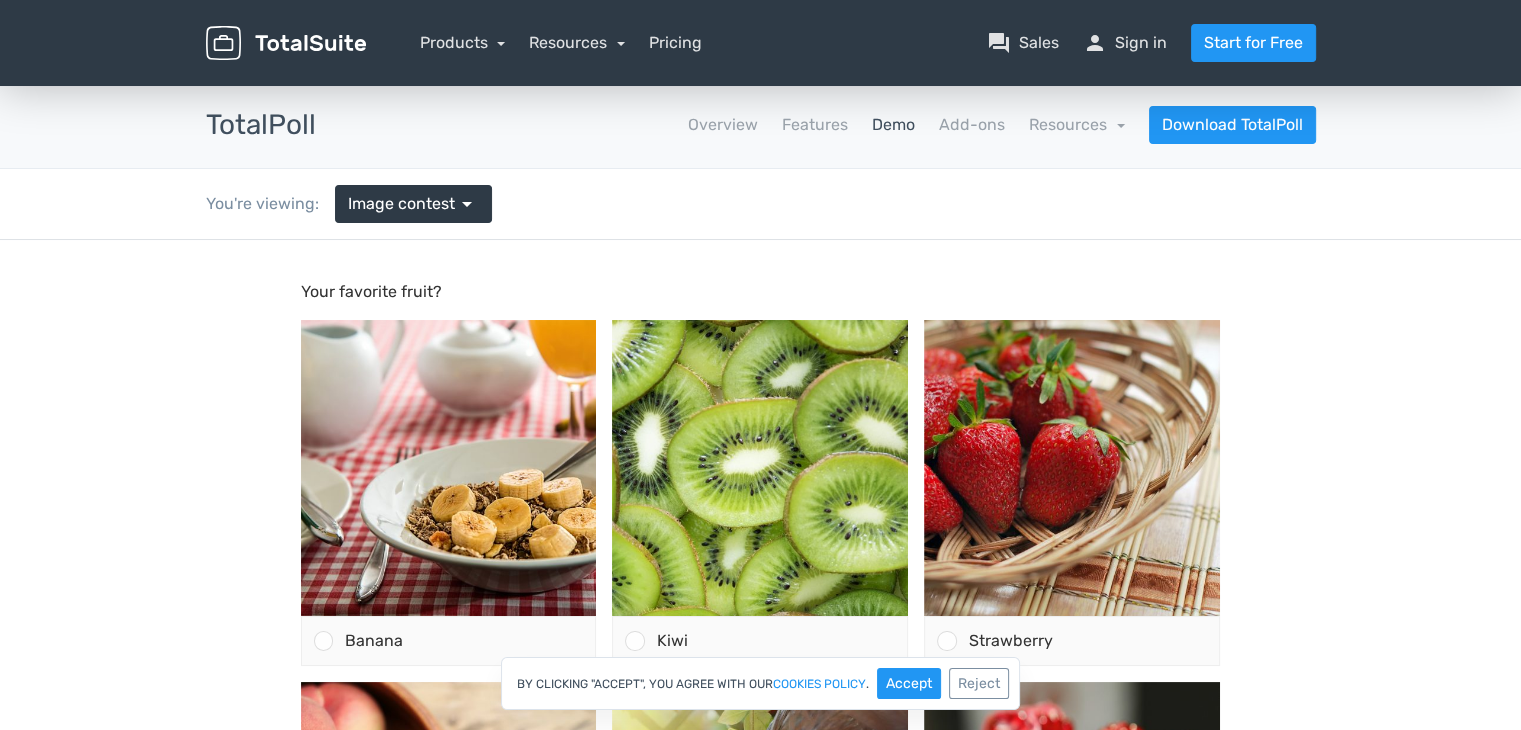 scroll, scrollTop: 0, scrollLeft: 0, axis: both 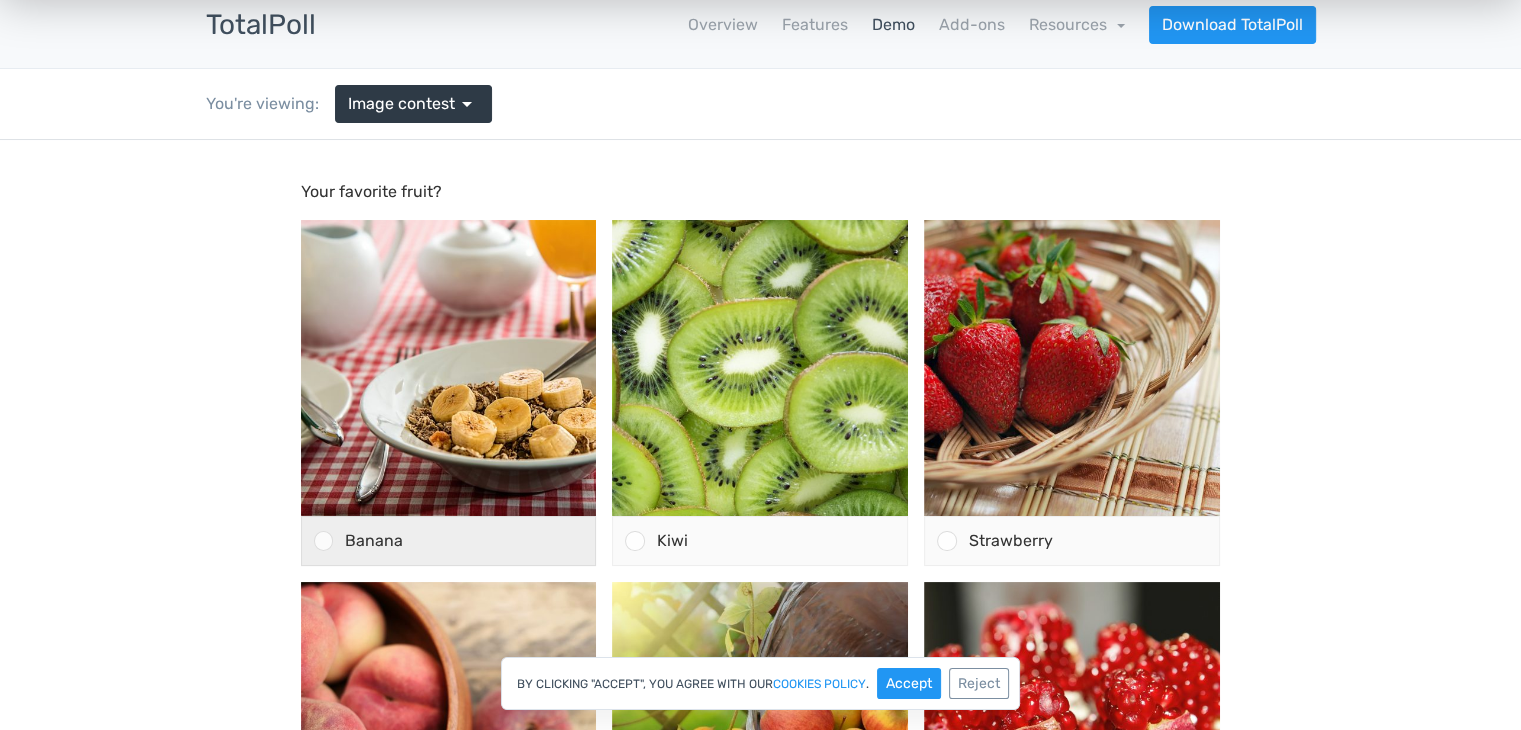 click on "Banana" at bounding box center (374, 540) 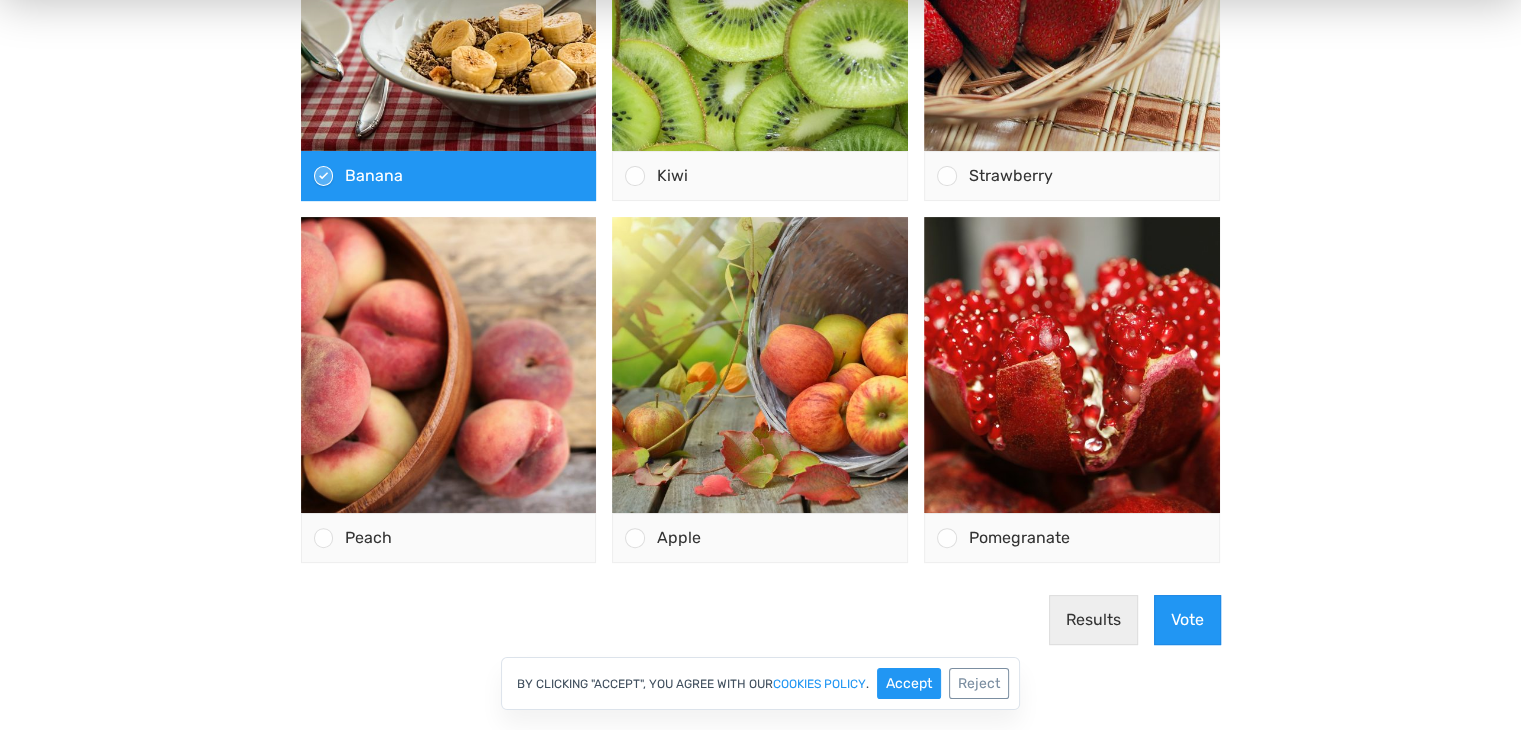 scroll, scrollTop: 500, scrollLeft: 0, axis: vertical 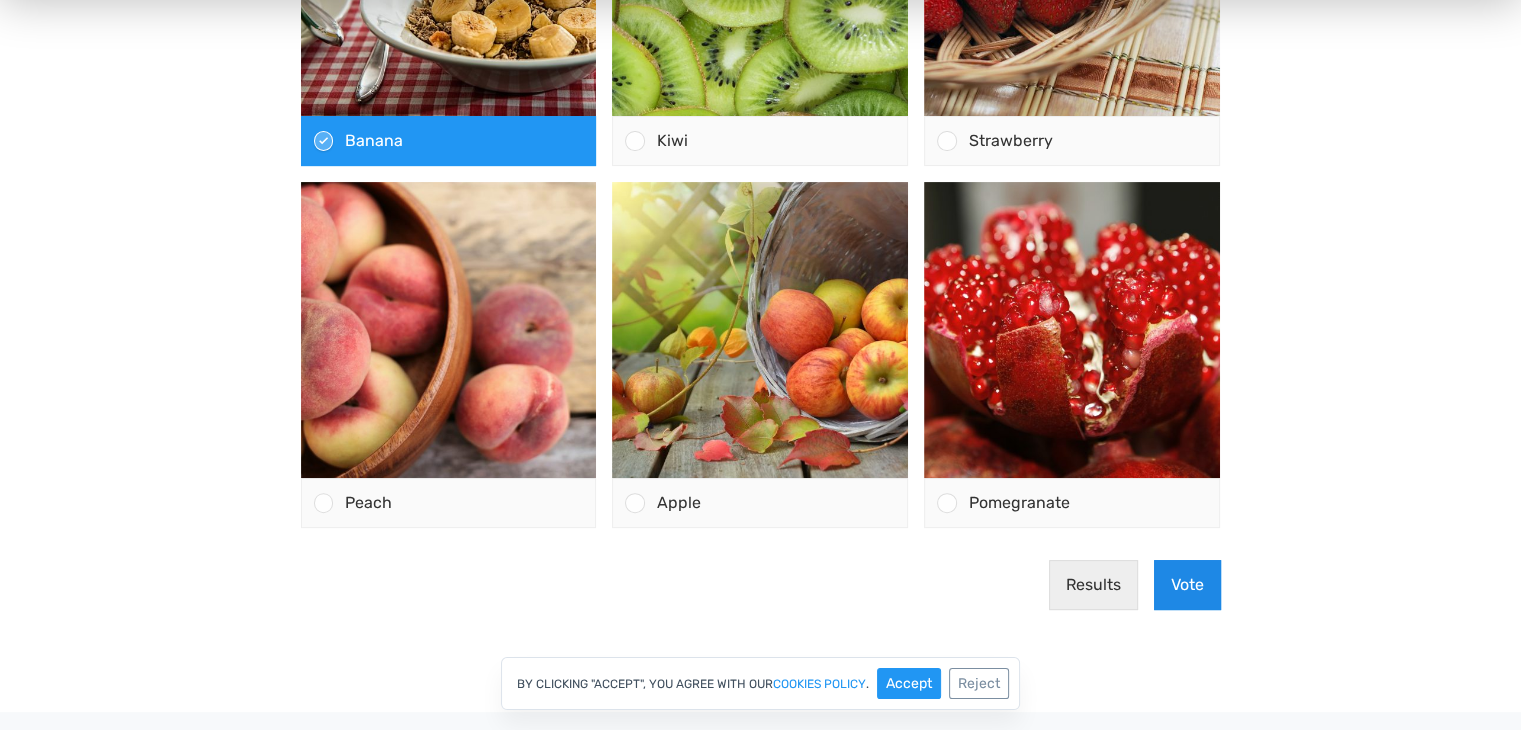 click on "Vote" at bounding box center (1187, 585) 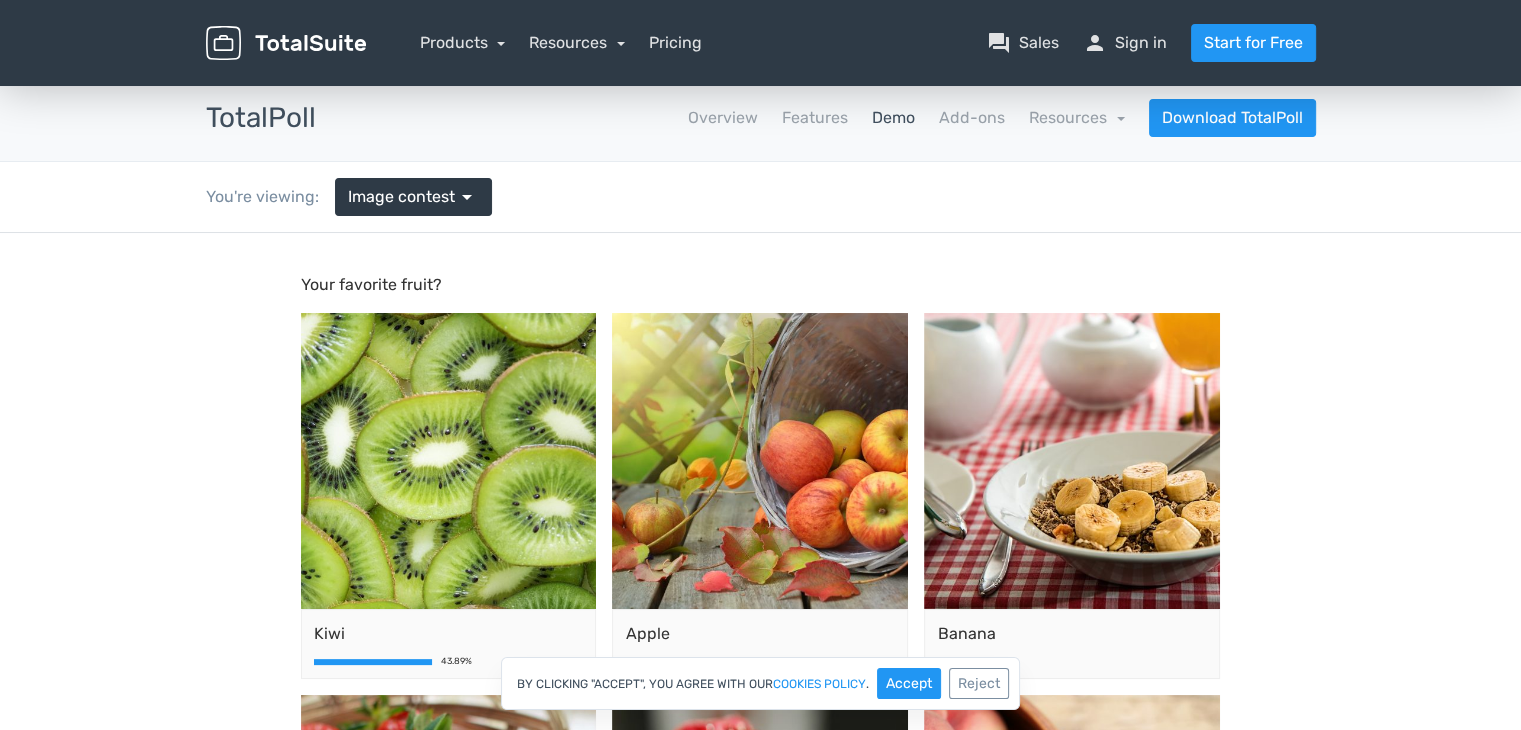 scroll, scrollTop: 0, scrollLeft: 0, axis: both 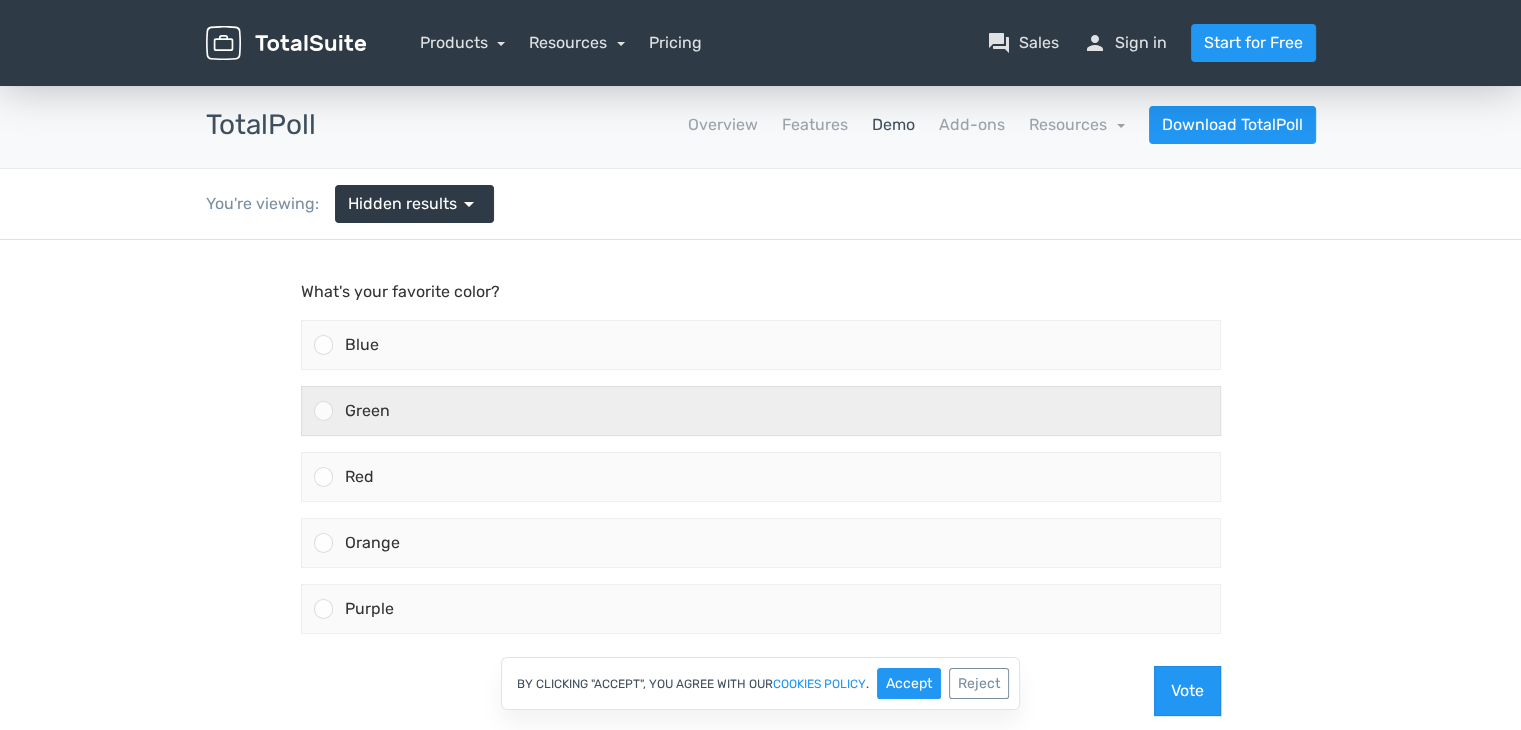 click on "Green" at bounding box center [367, 410] 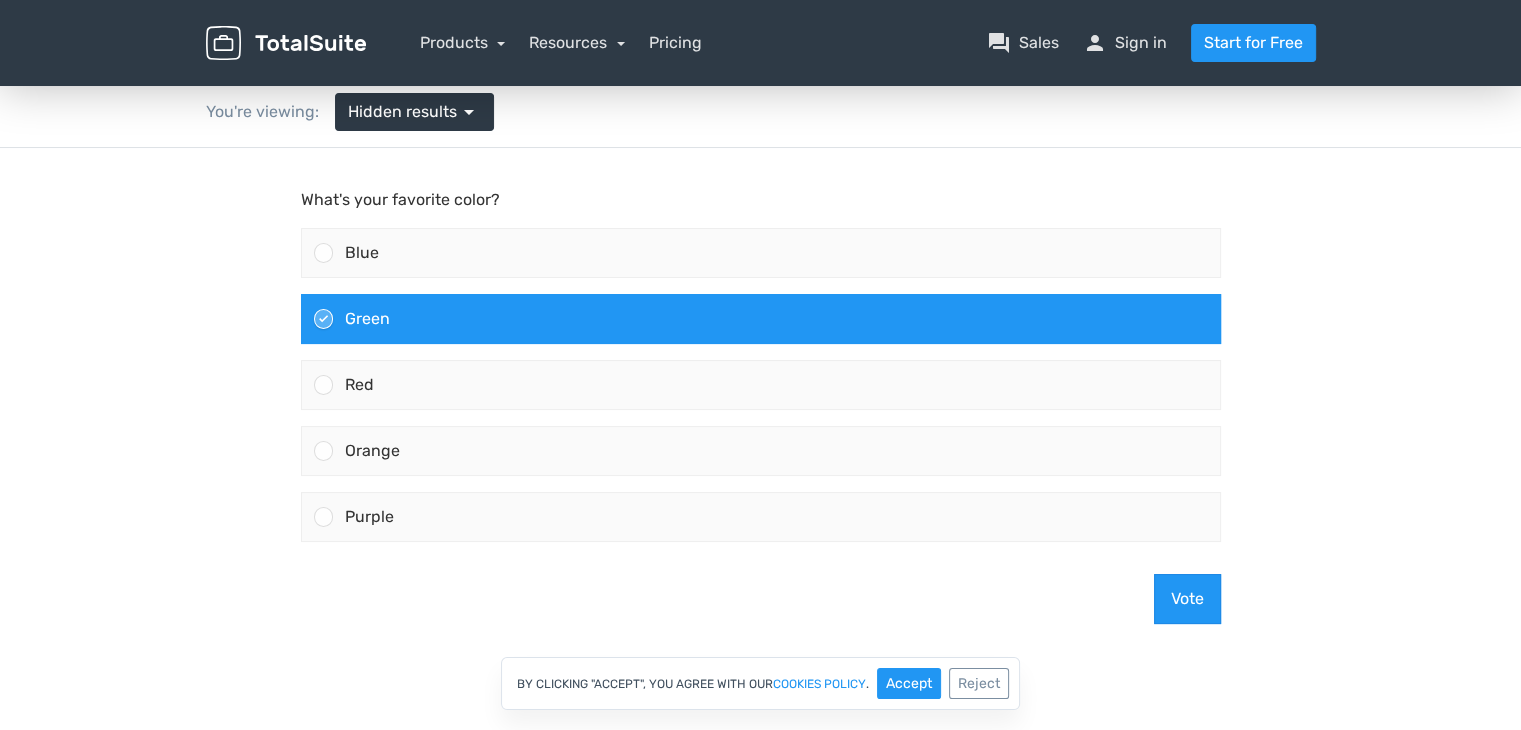 scroll, scrollTop: 200, scrollLeft: 0, axis: vertical 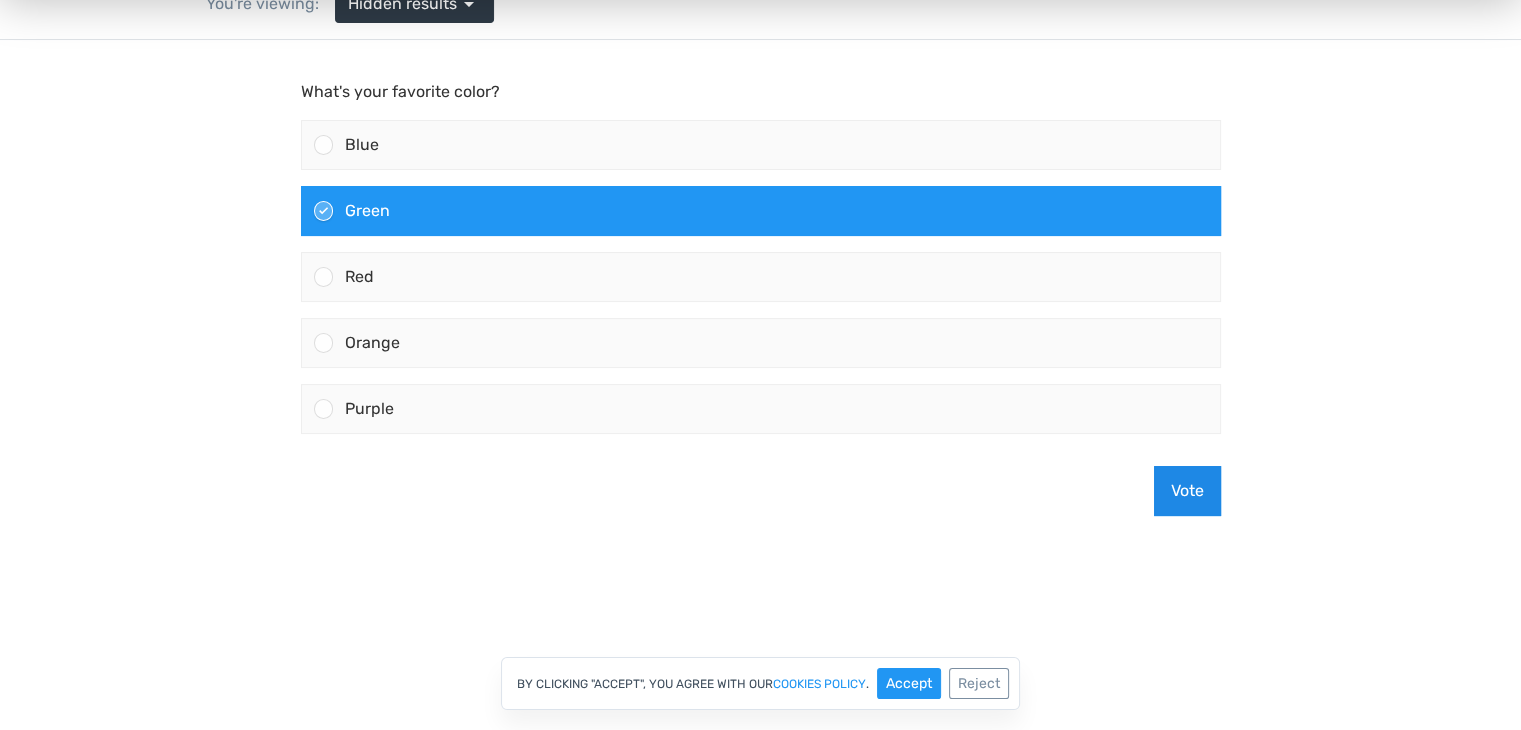 click on "Vote" at bounding box center [1187, 491] 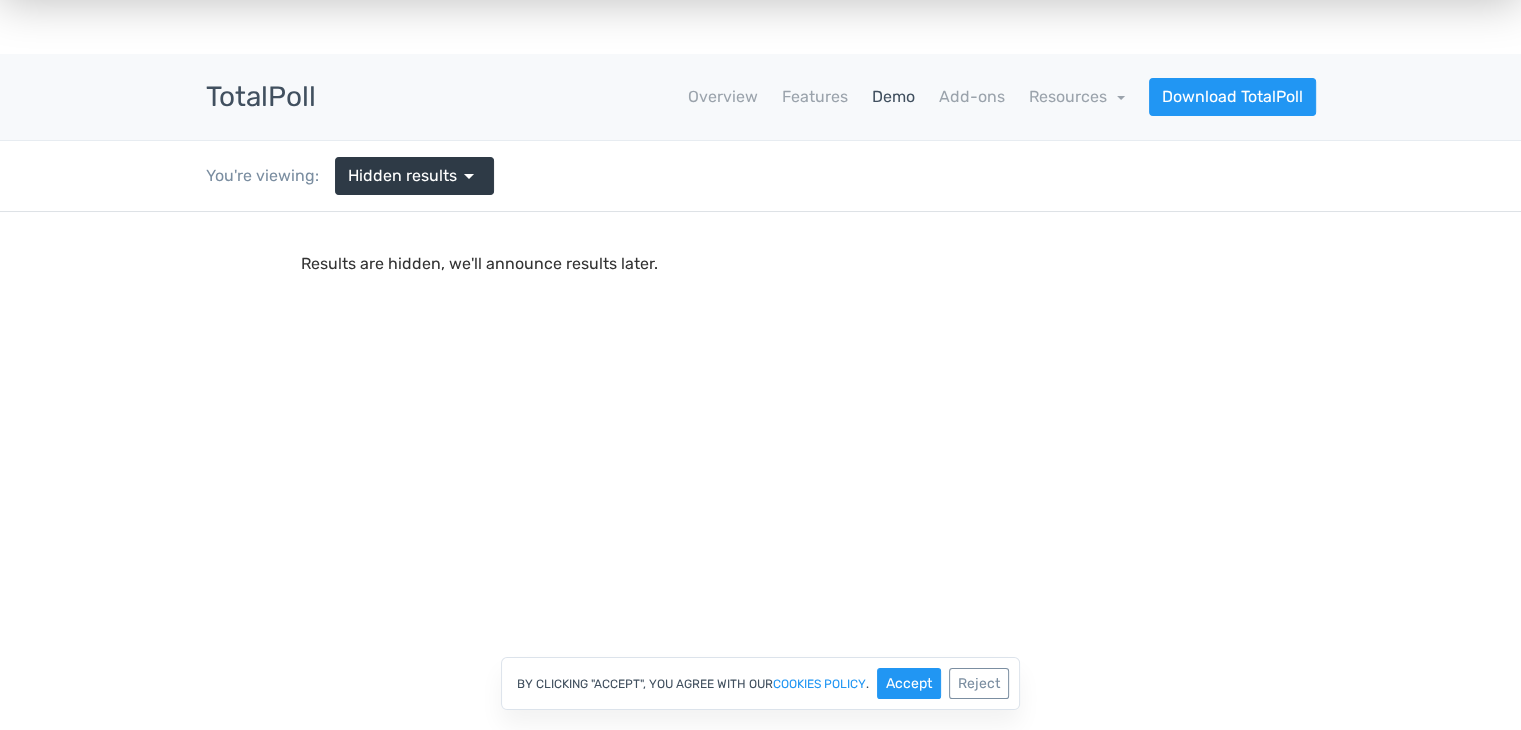 scroll, scrollTop: 0, scrollLeft: 0, axis: both 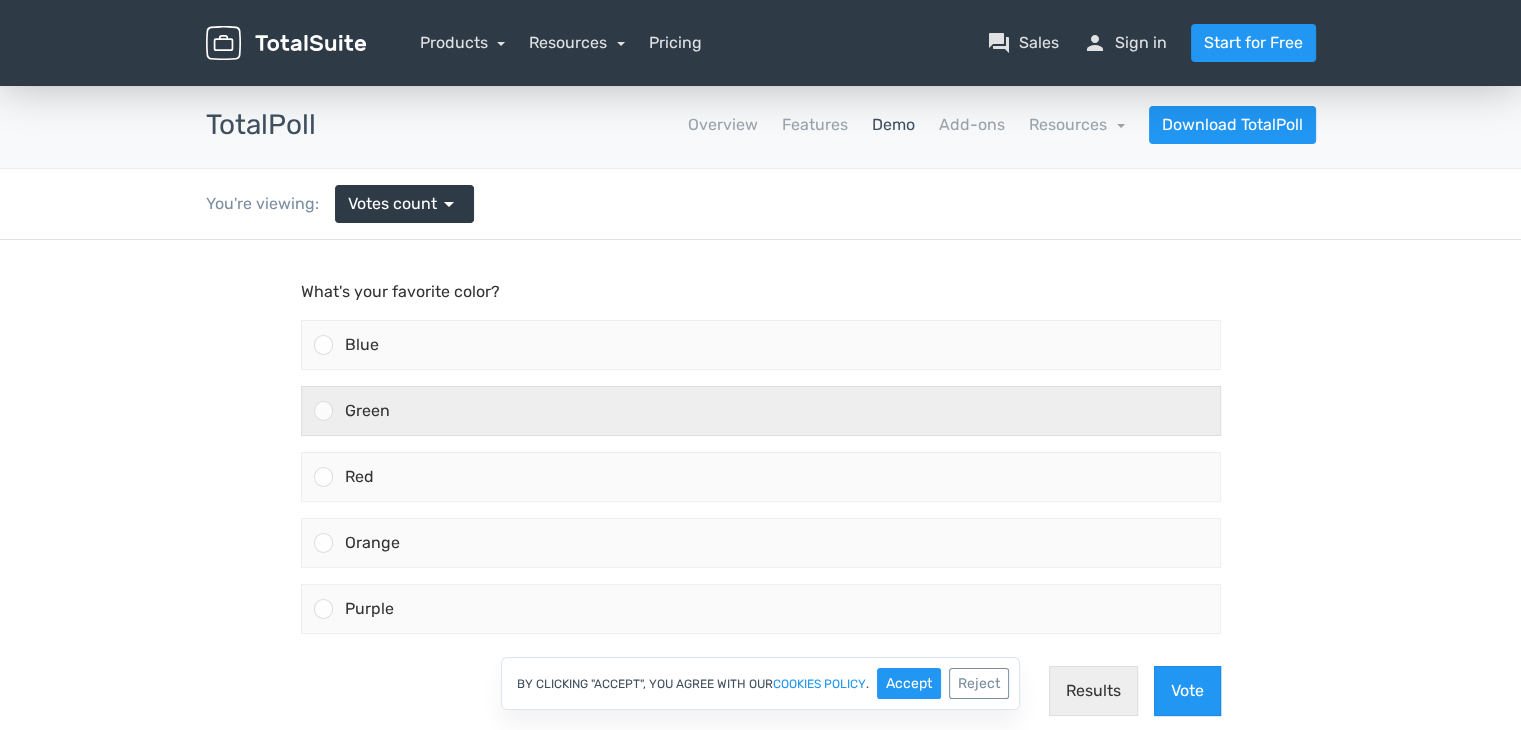 click on "Green" at bounding box center (776, 411) 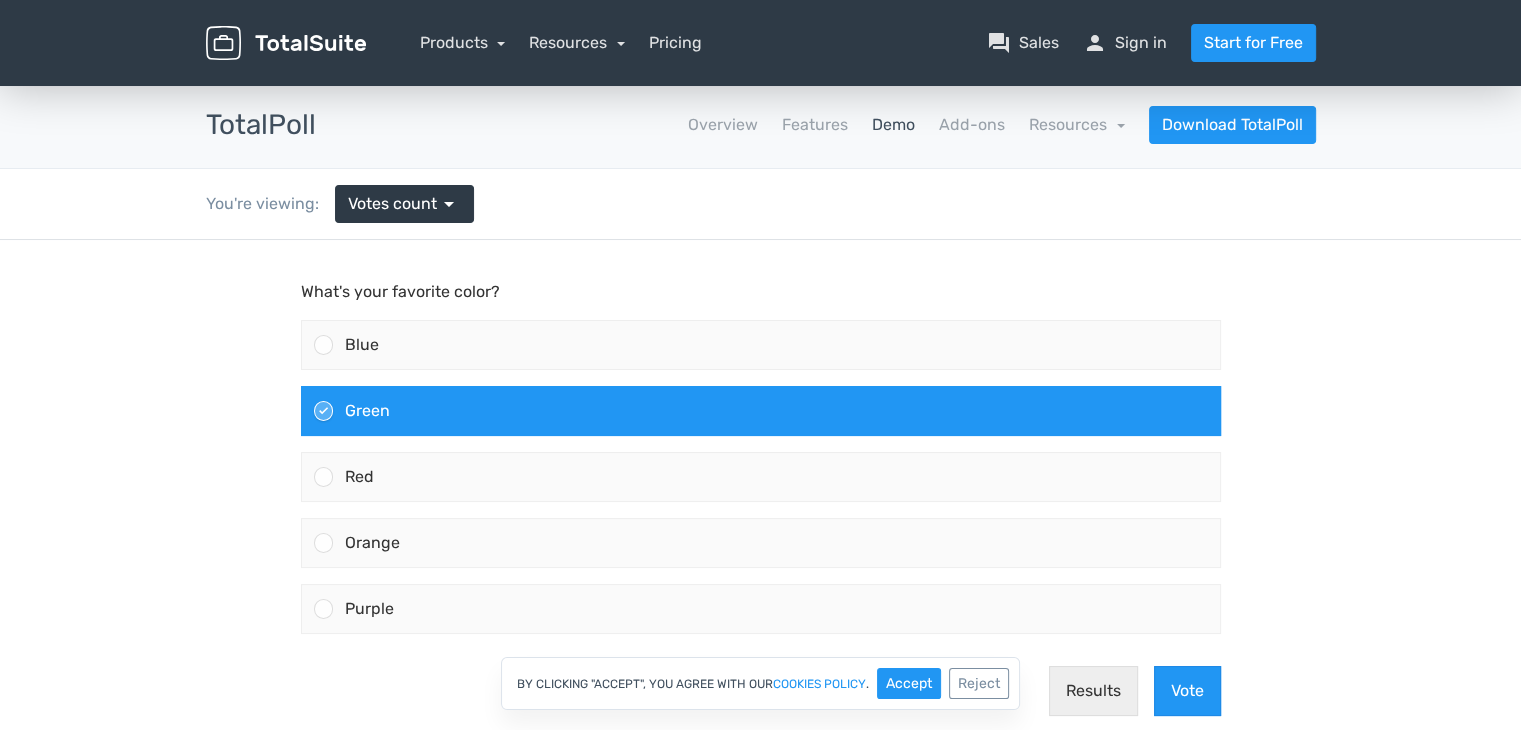 click on "By clicking "Accept", you agree with our  cookies policy .  Accept   Reject" at bounding box center (760, 683) 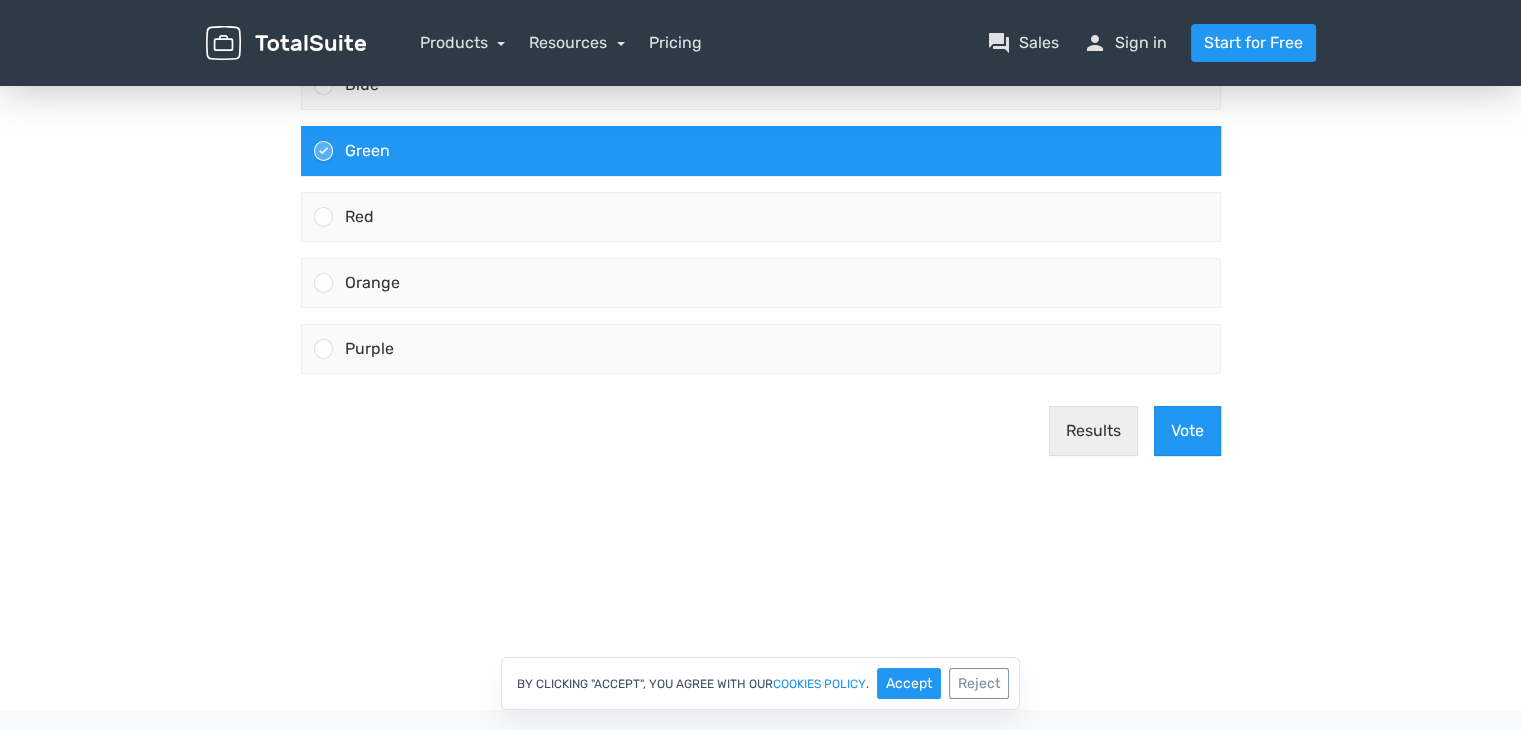 scroll, scrollTop: 300, scrollLeft: 0, axis: vertical 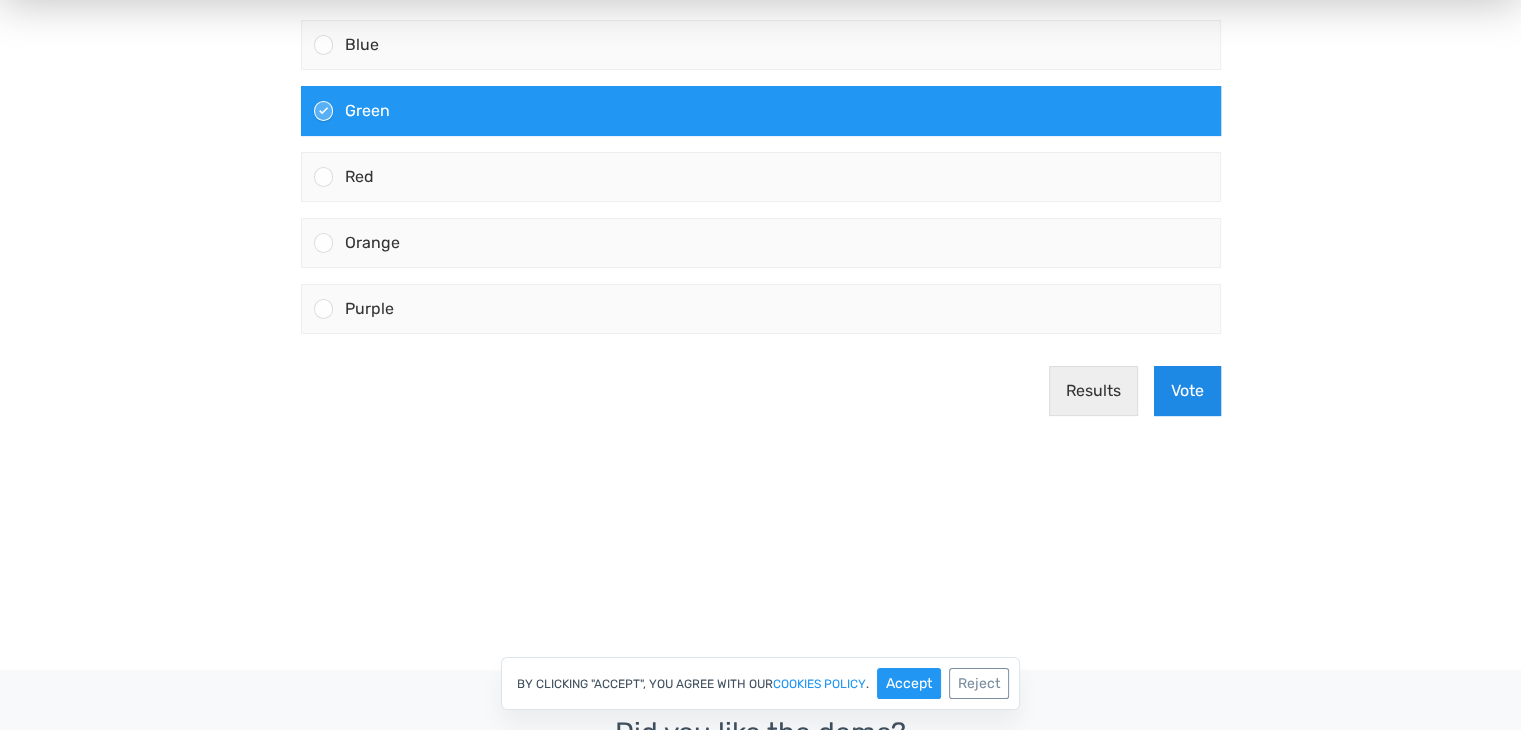 click on "Vote" at bounding box center [1187, 391] 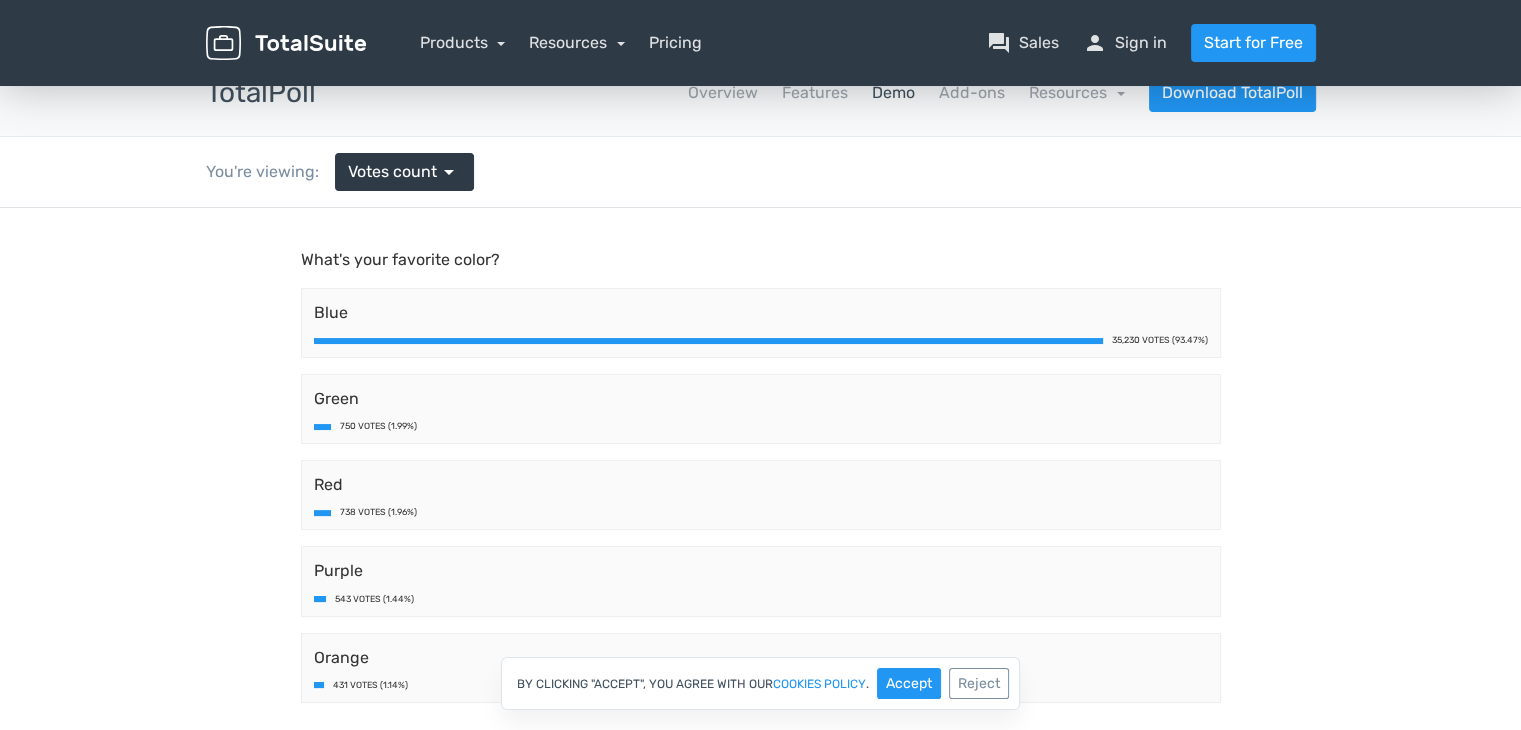 scroll, scrollTop: 0, scrollLeft: 0, axis: both 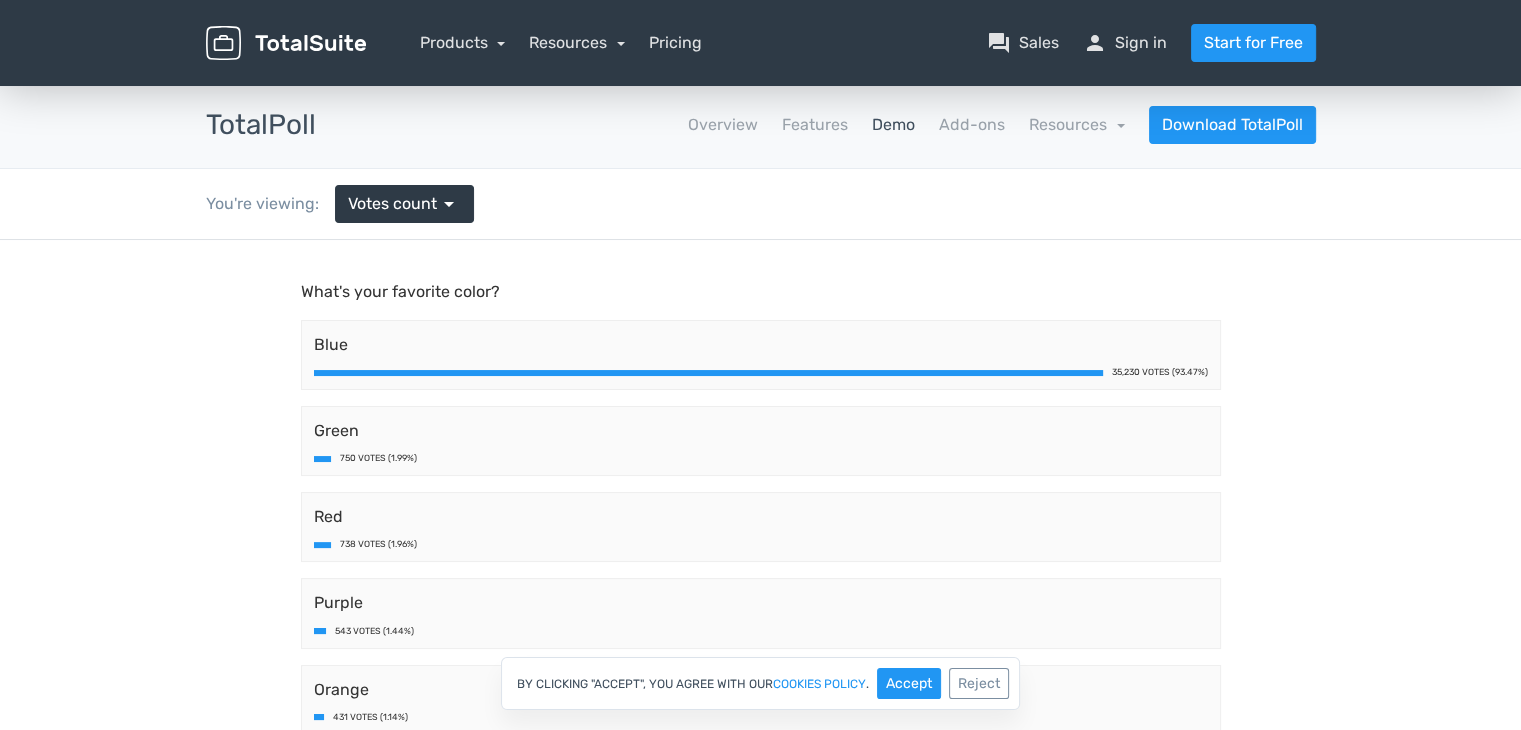click at bounding box center [286, 43] 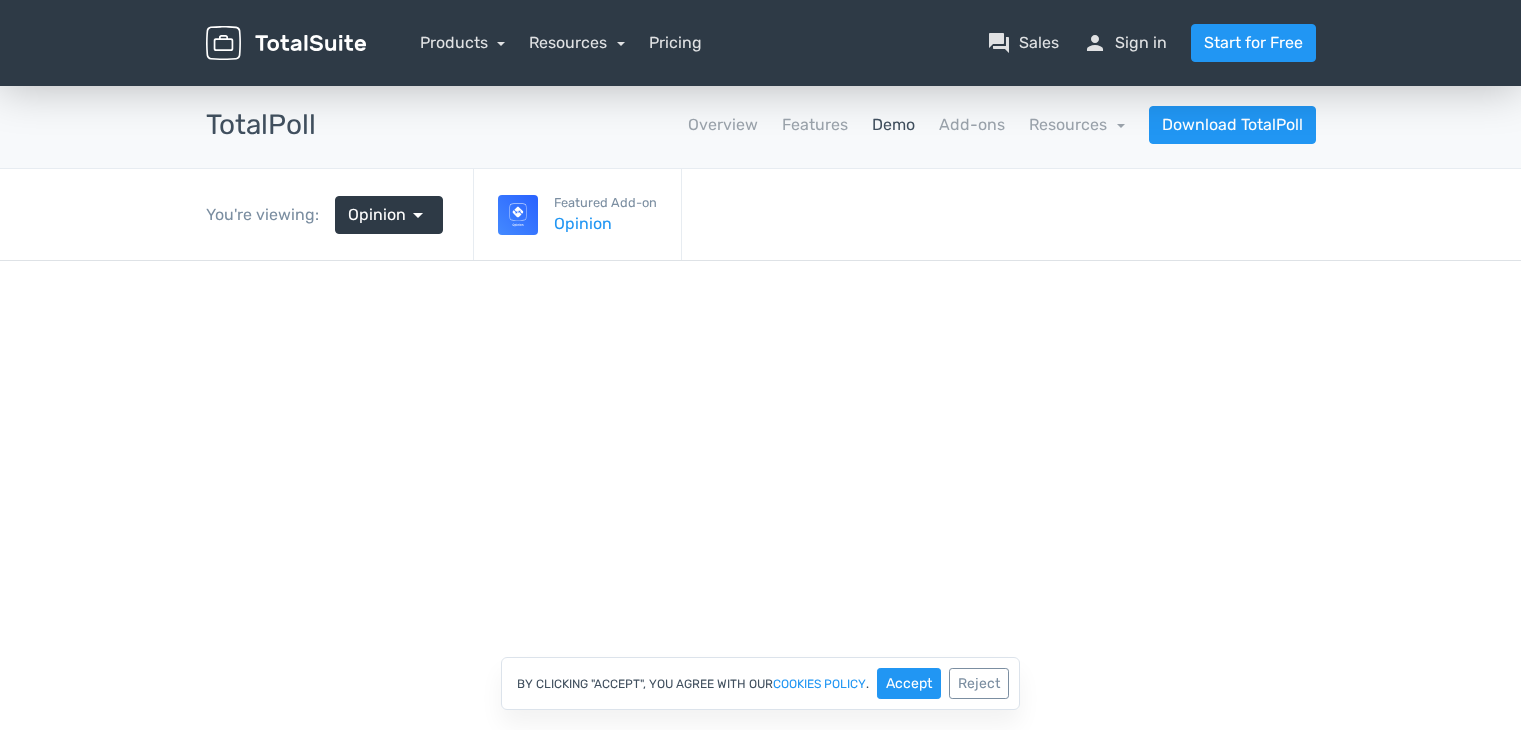 scroll, scrollTop: 0, scrollLeft: 0, axis: both 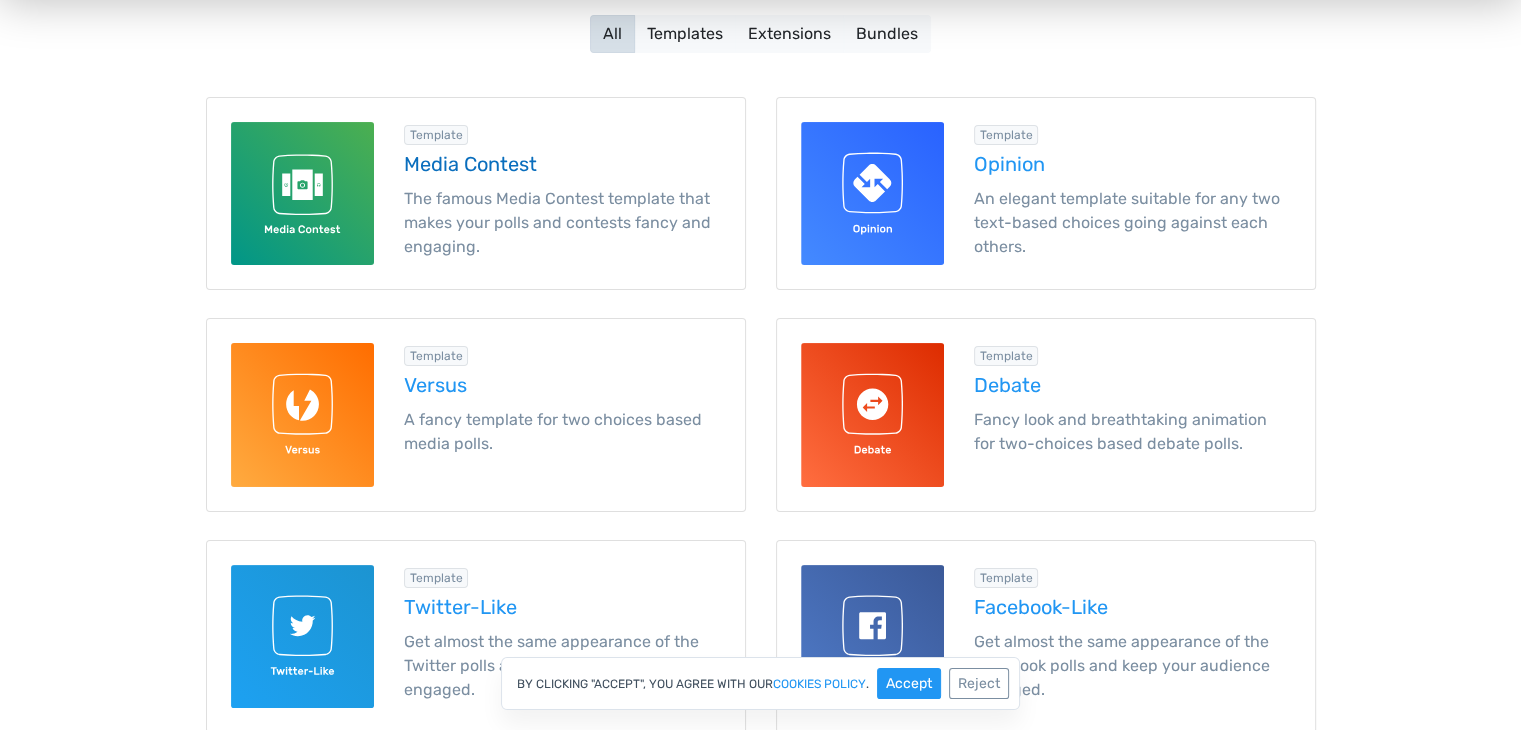 click at bounding box center (302, 193) 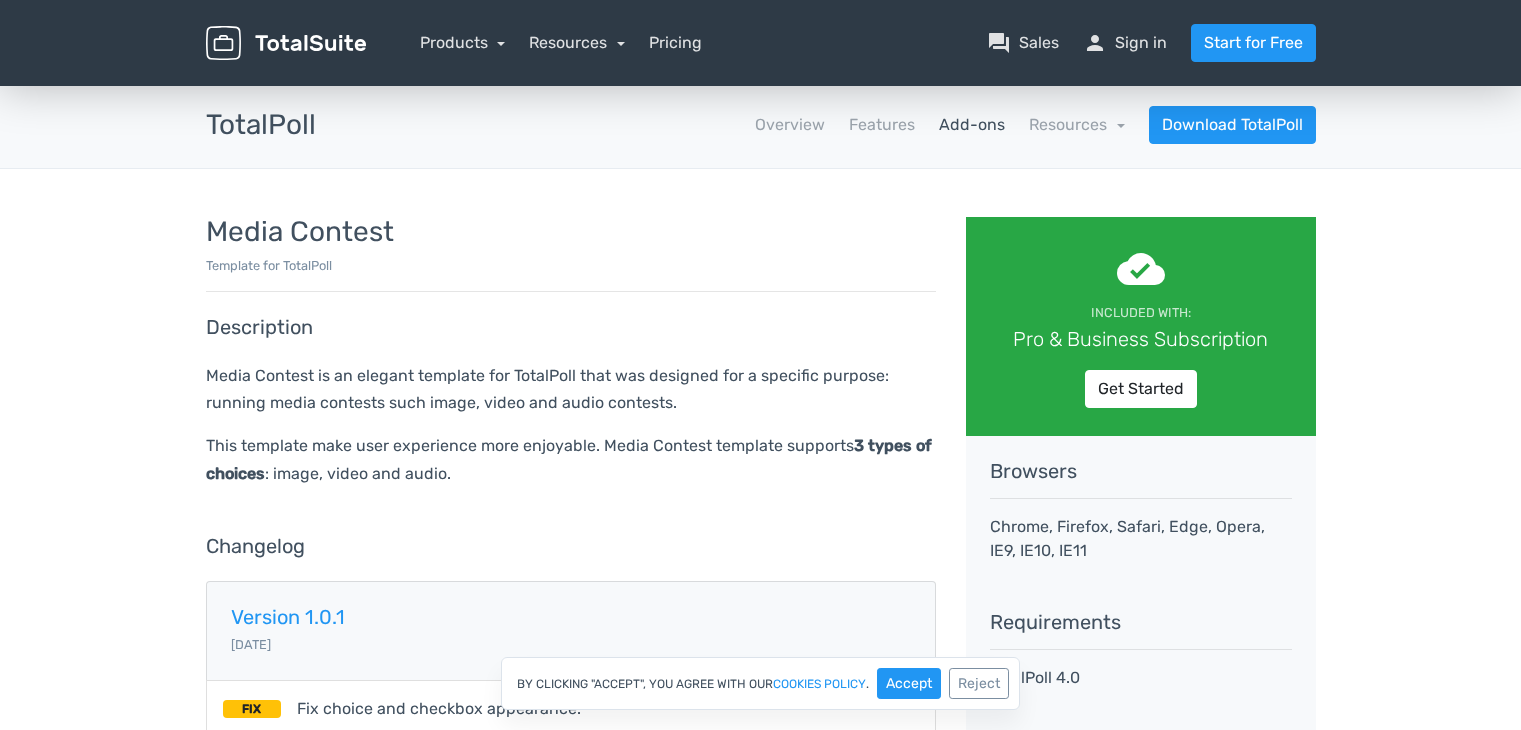 scroll, scrollTop: 0, scrollLeft: 0, axis: both 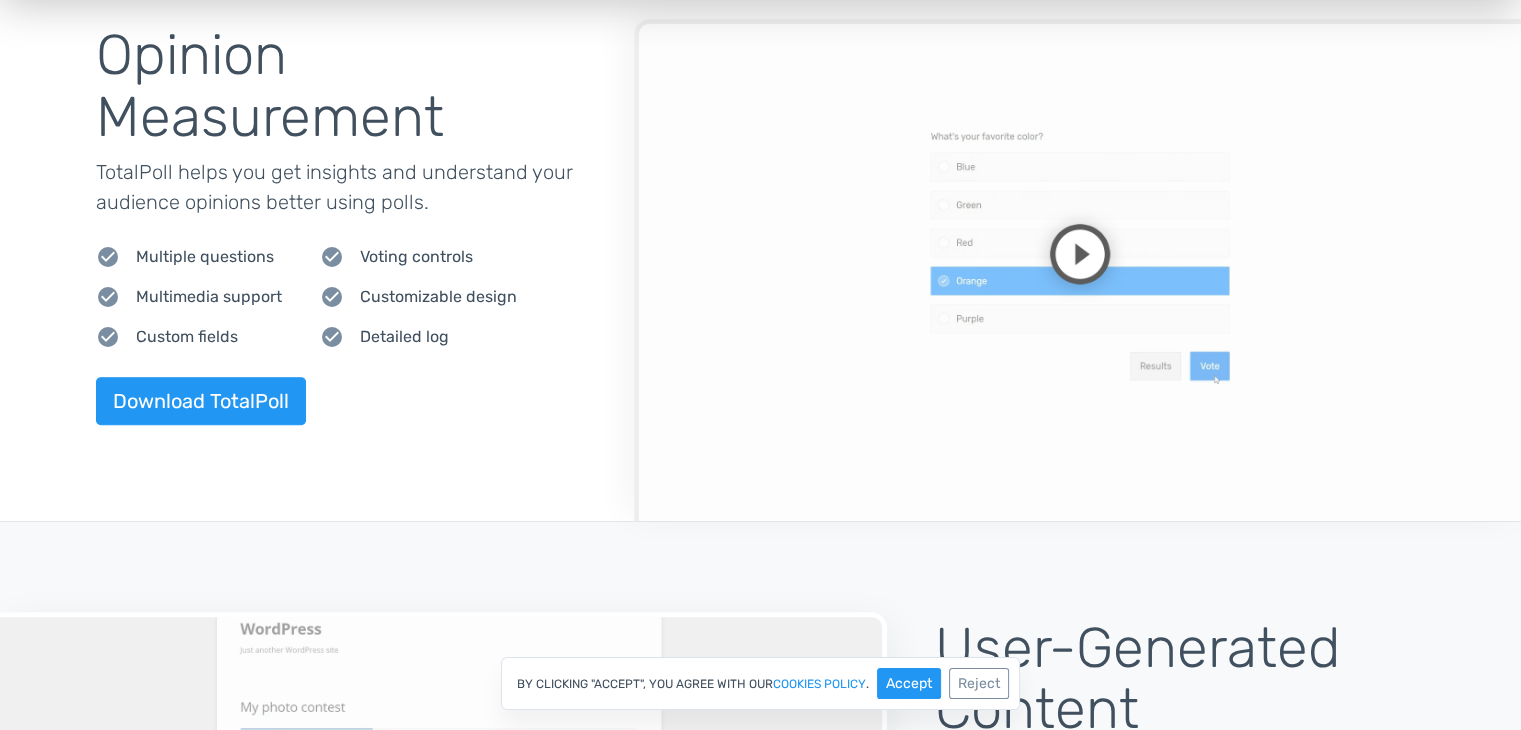 click at bounding box center [1077, 269] 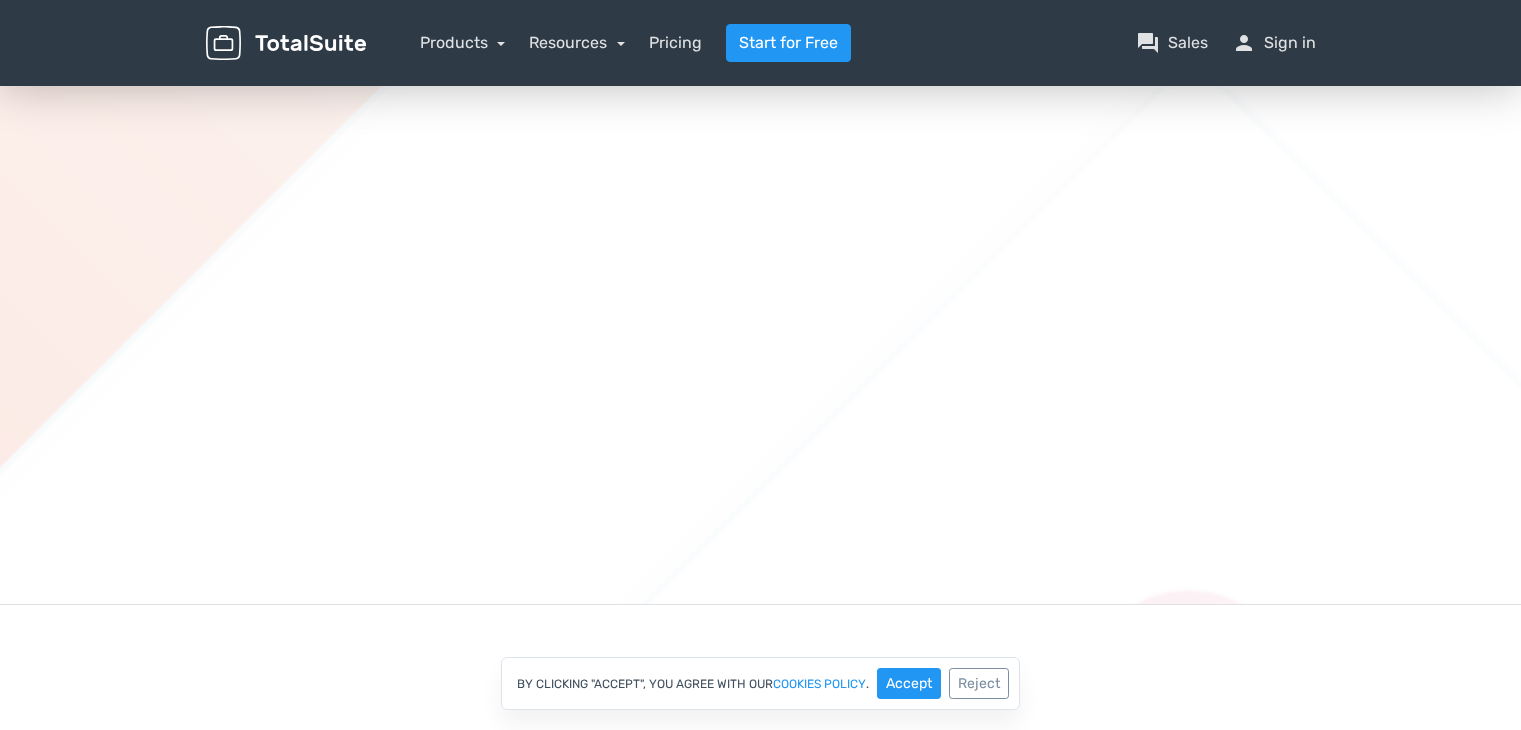 scroll, scrollTop: 915, scrollLeft: 0, axis: vertical 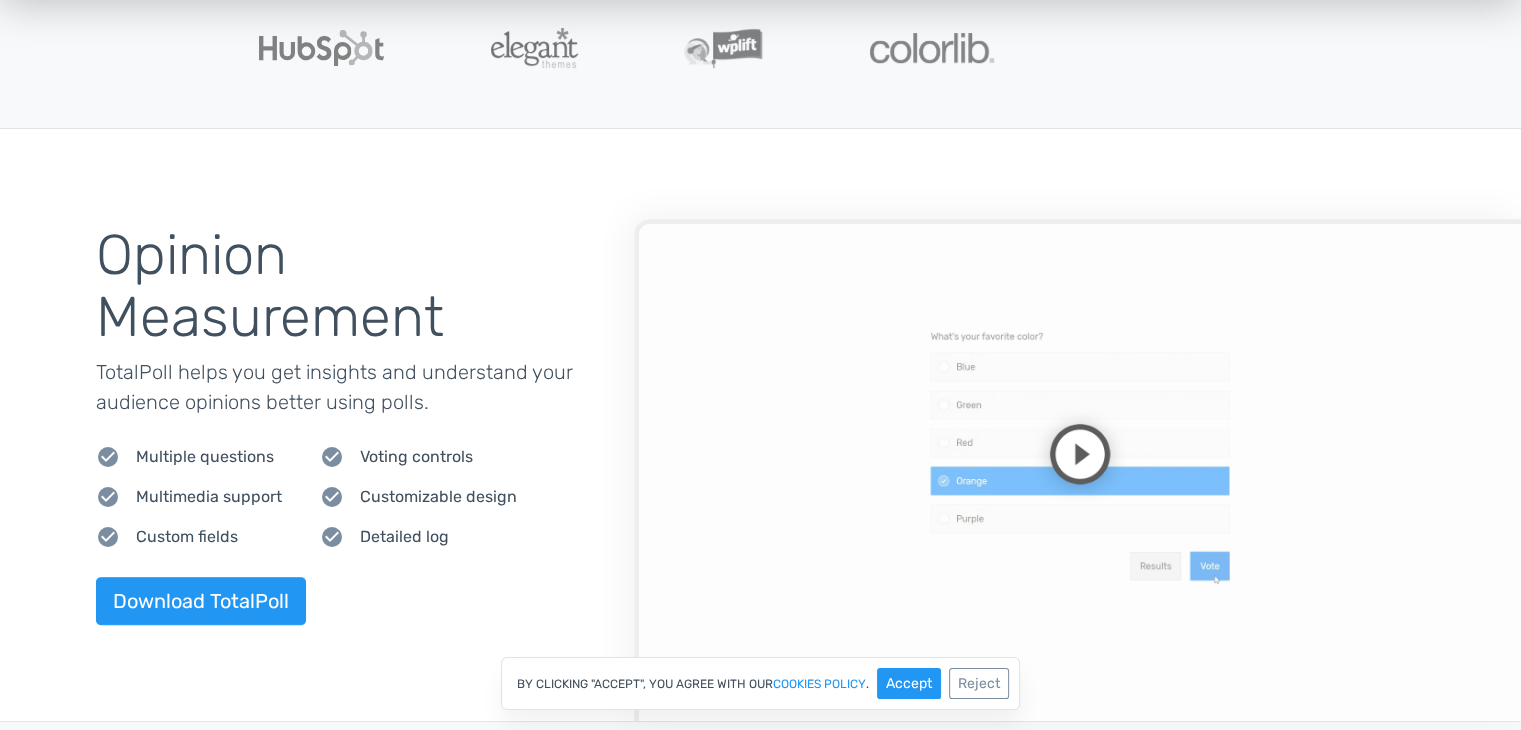 click at bounding box center (1077, 469) 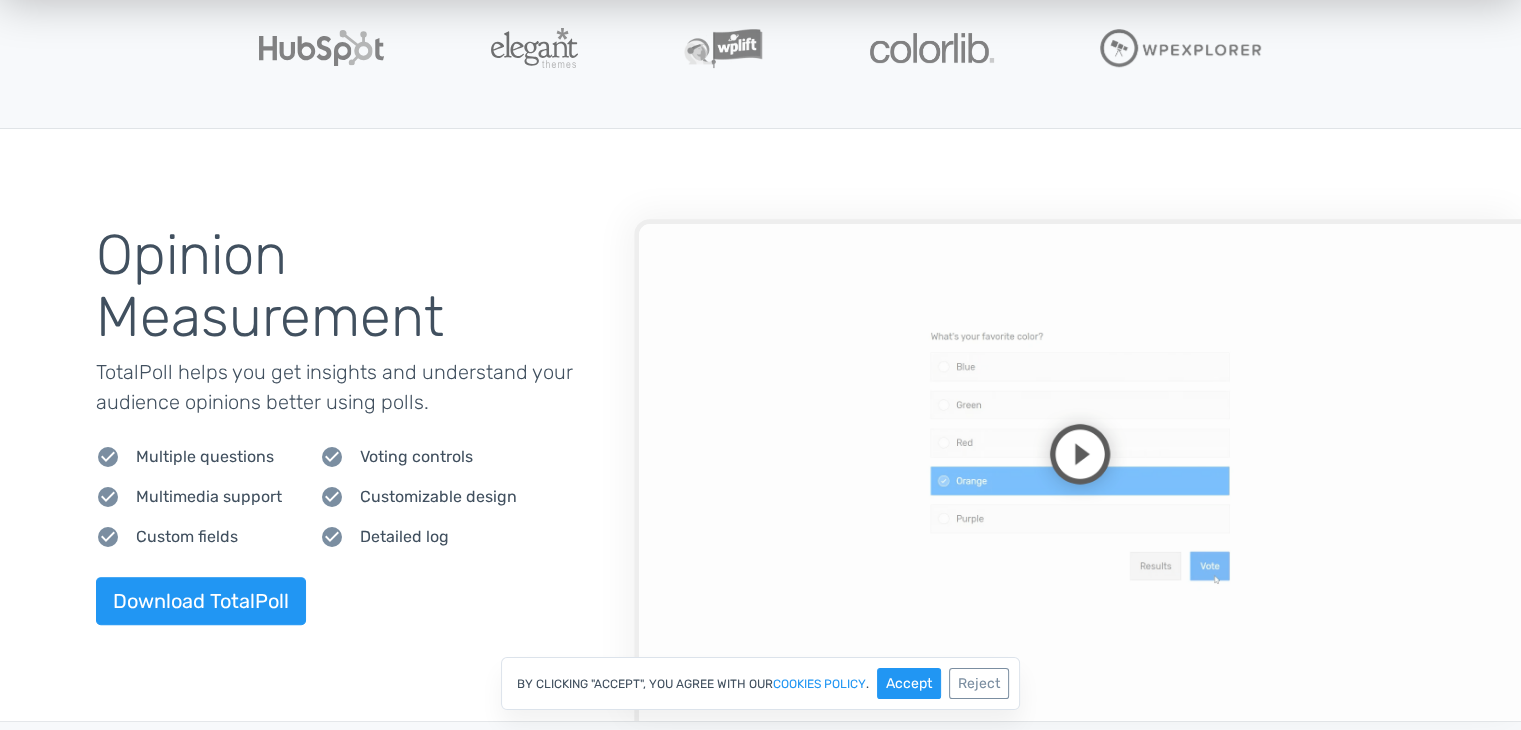 scroll, scrollTop: 815, scrollLeft: 0, axis: vertical 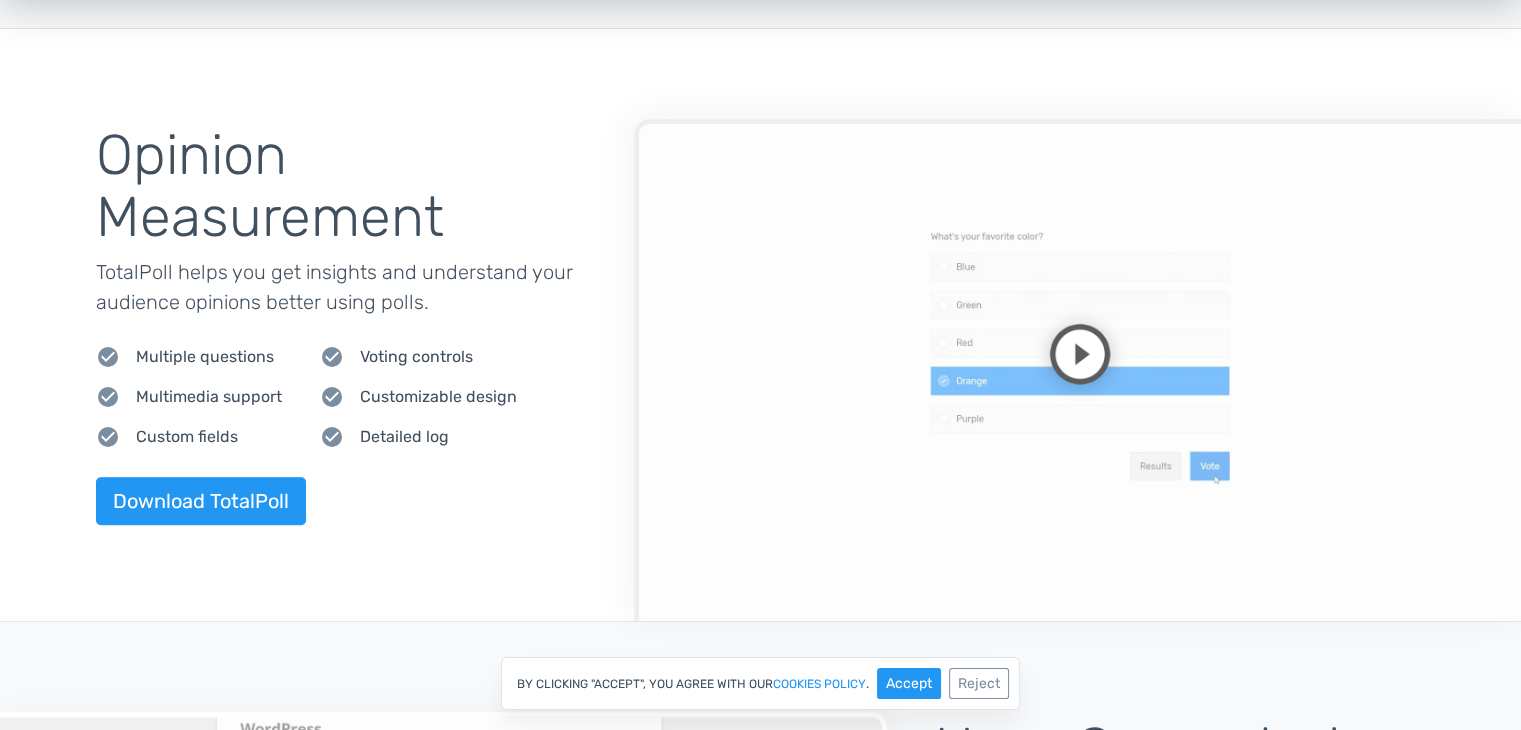 click at bounding box center [1077, 369] 